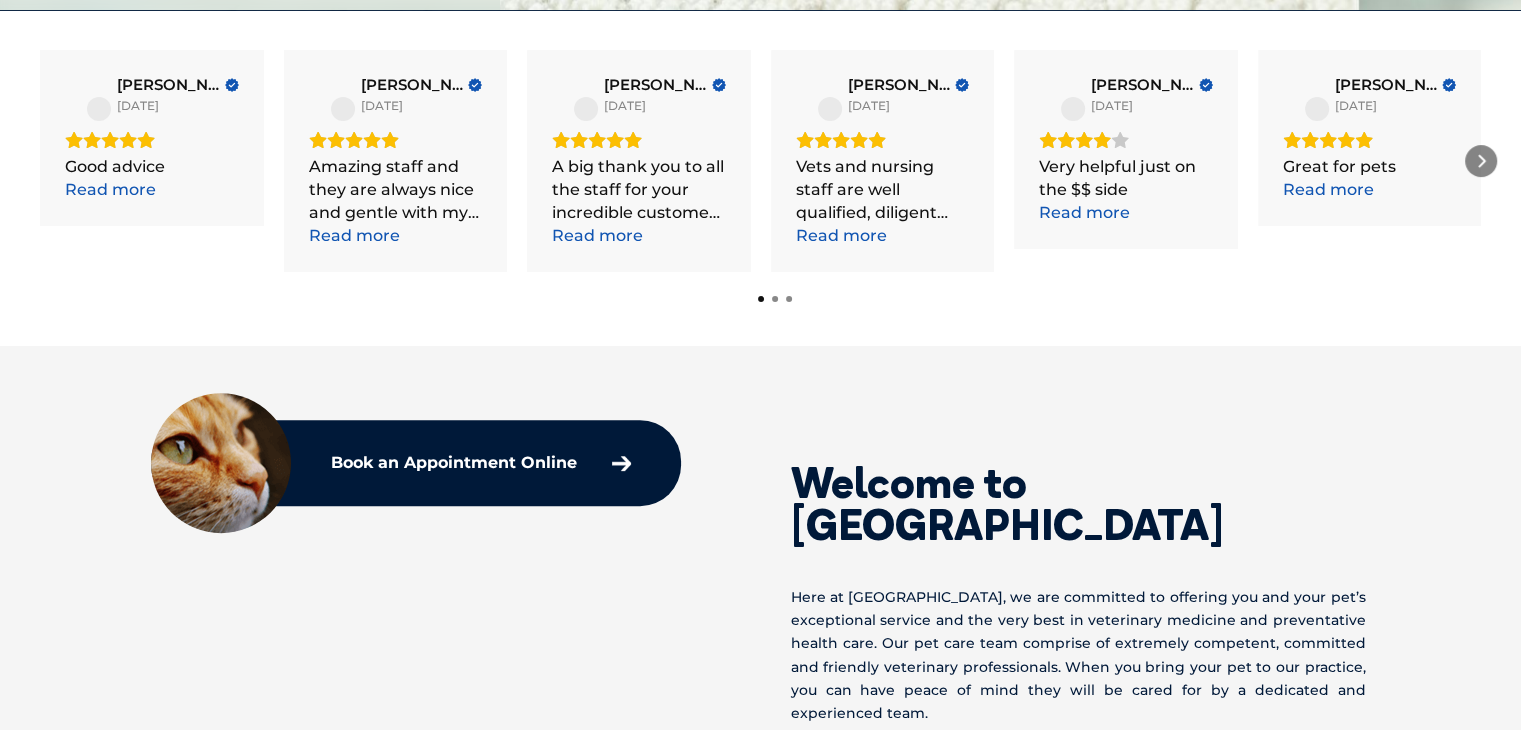 scroll, scrollTop: 600, scrollLeft: 0, axis: vertical 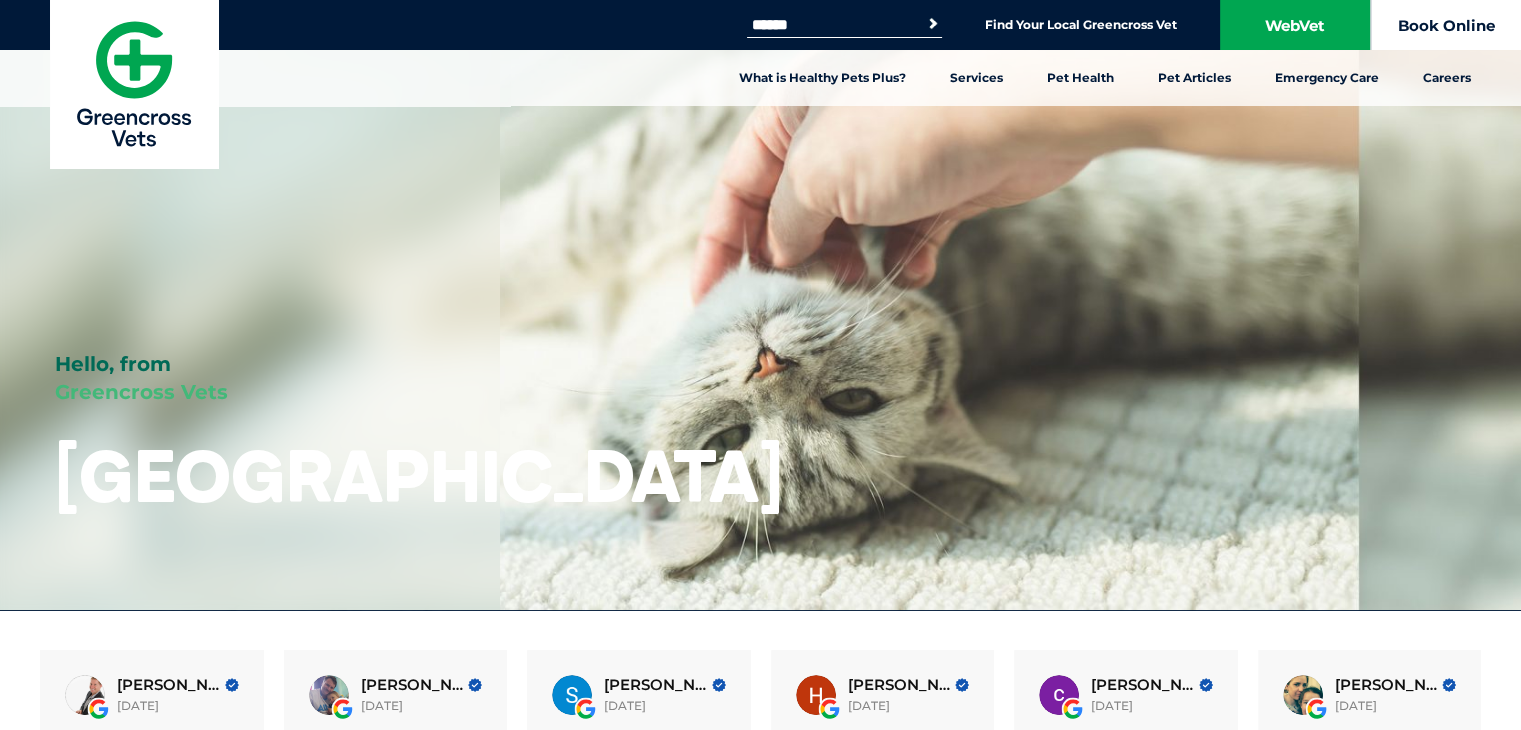 click on "Book Online" at bounding box center [1446, 25] 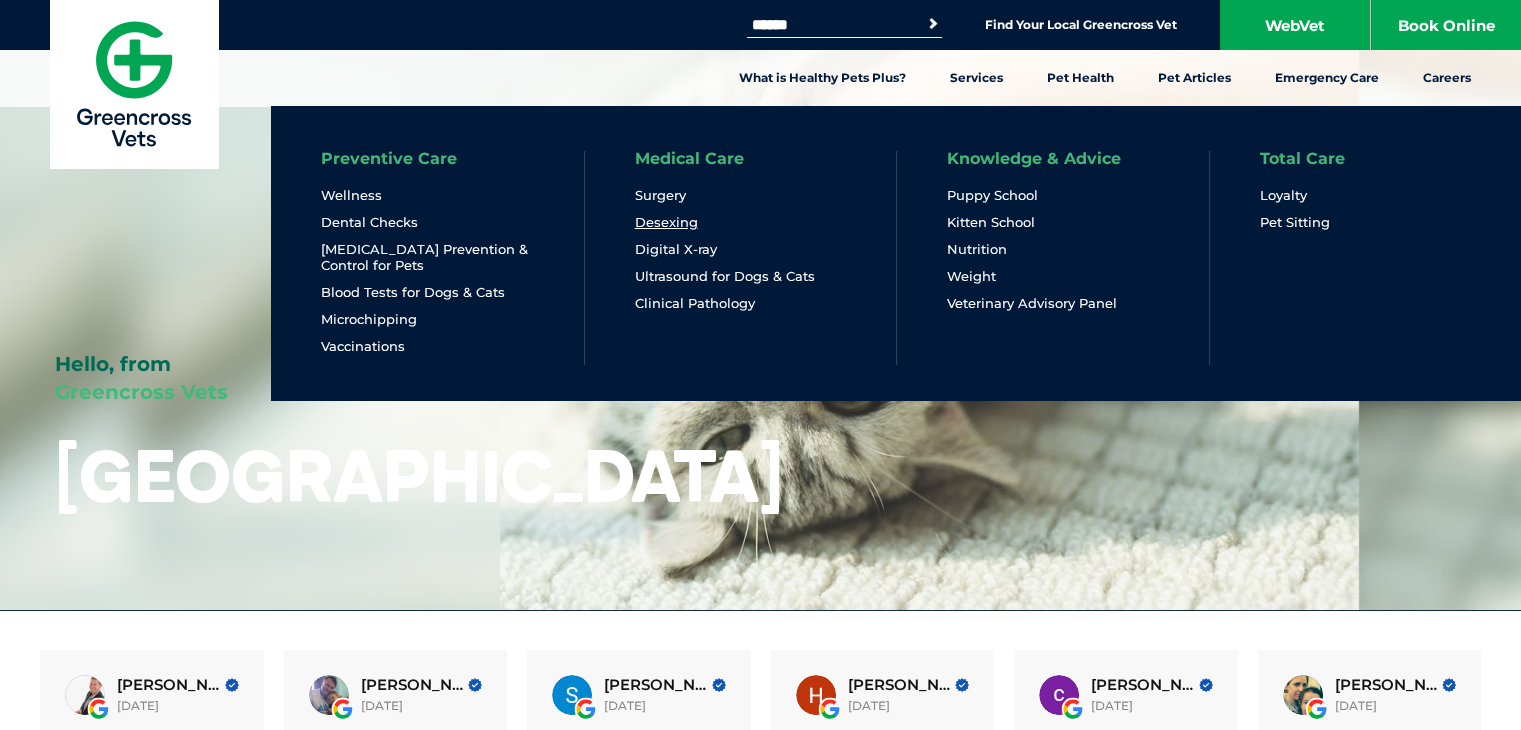 click on "Desexing" at bounding box center [666, 222] 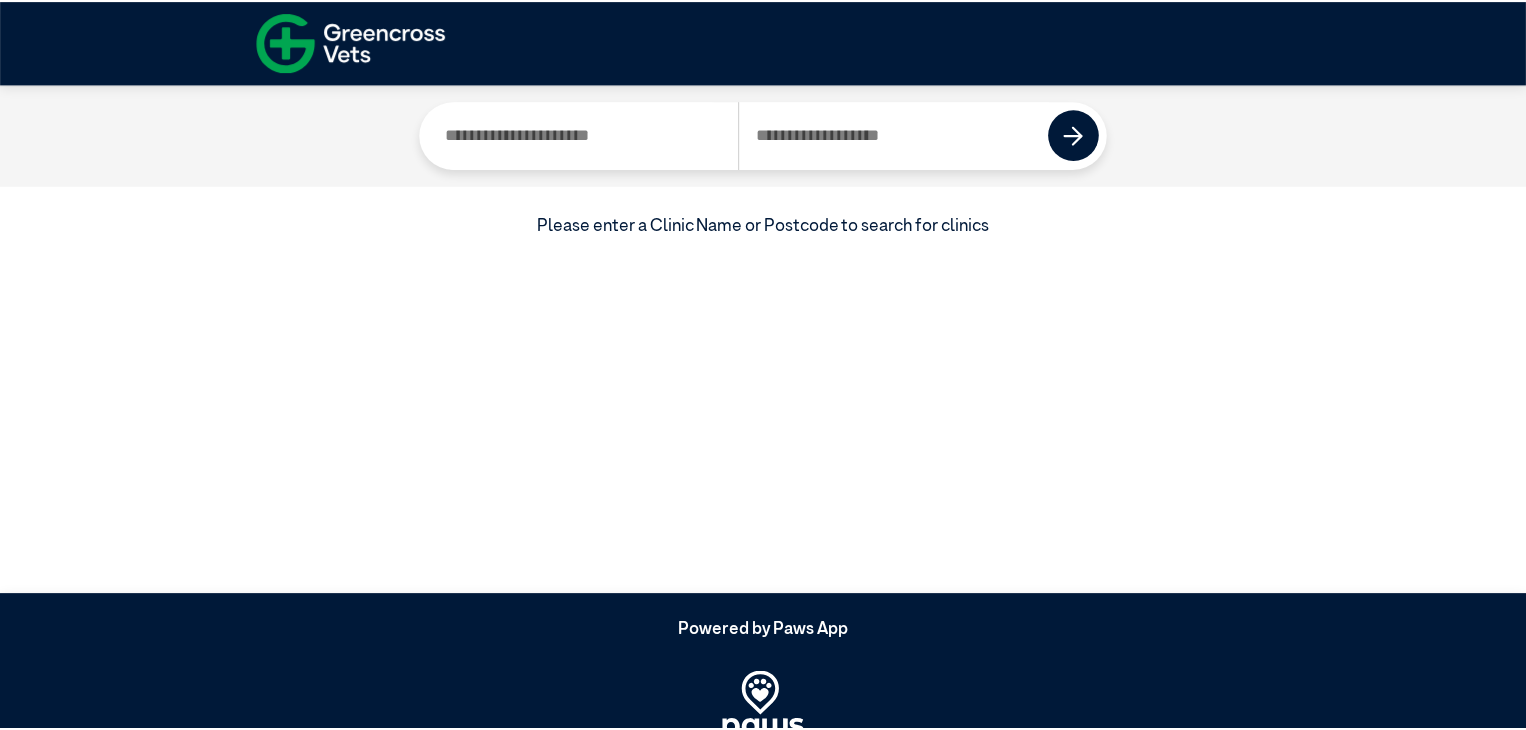 scroll, scrollTop: 0, scrollLeft: 0, axis: both 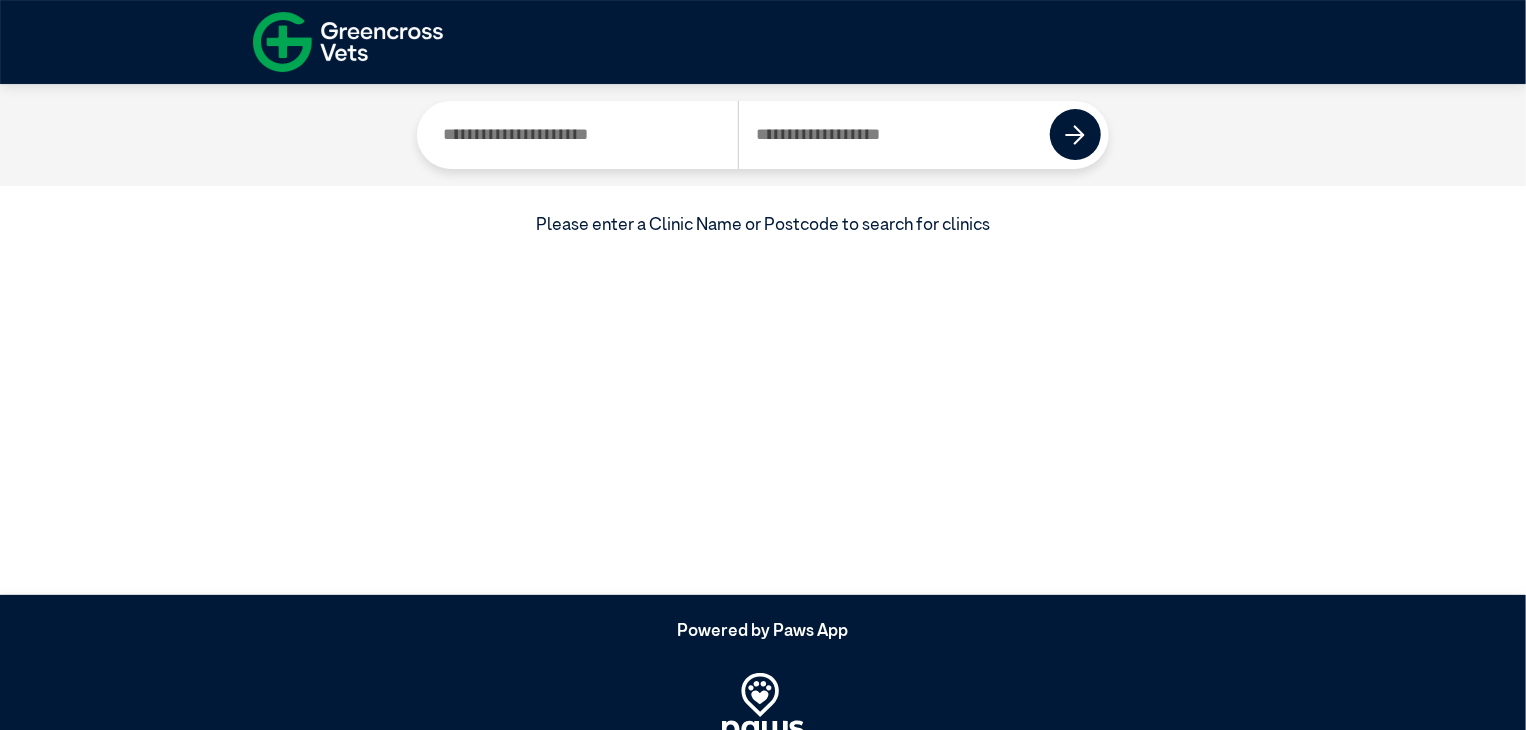 click at bounding box center (581, 135) 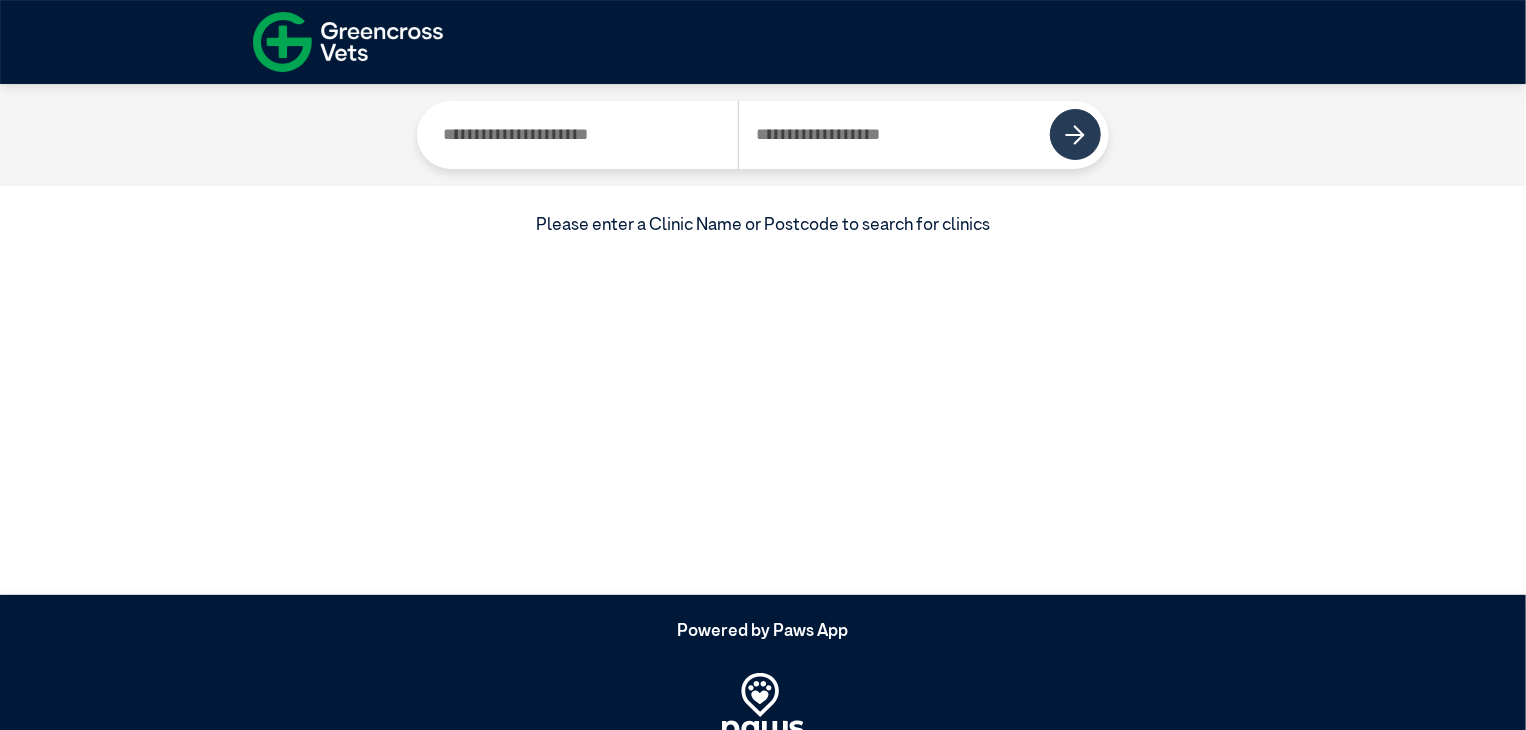type on "****" 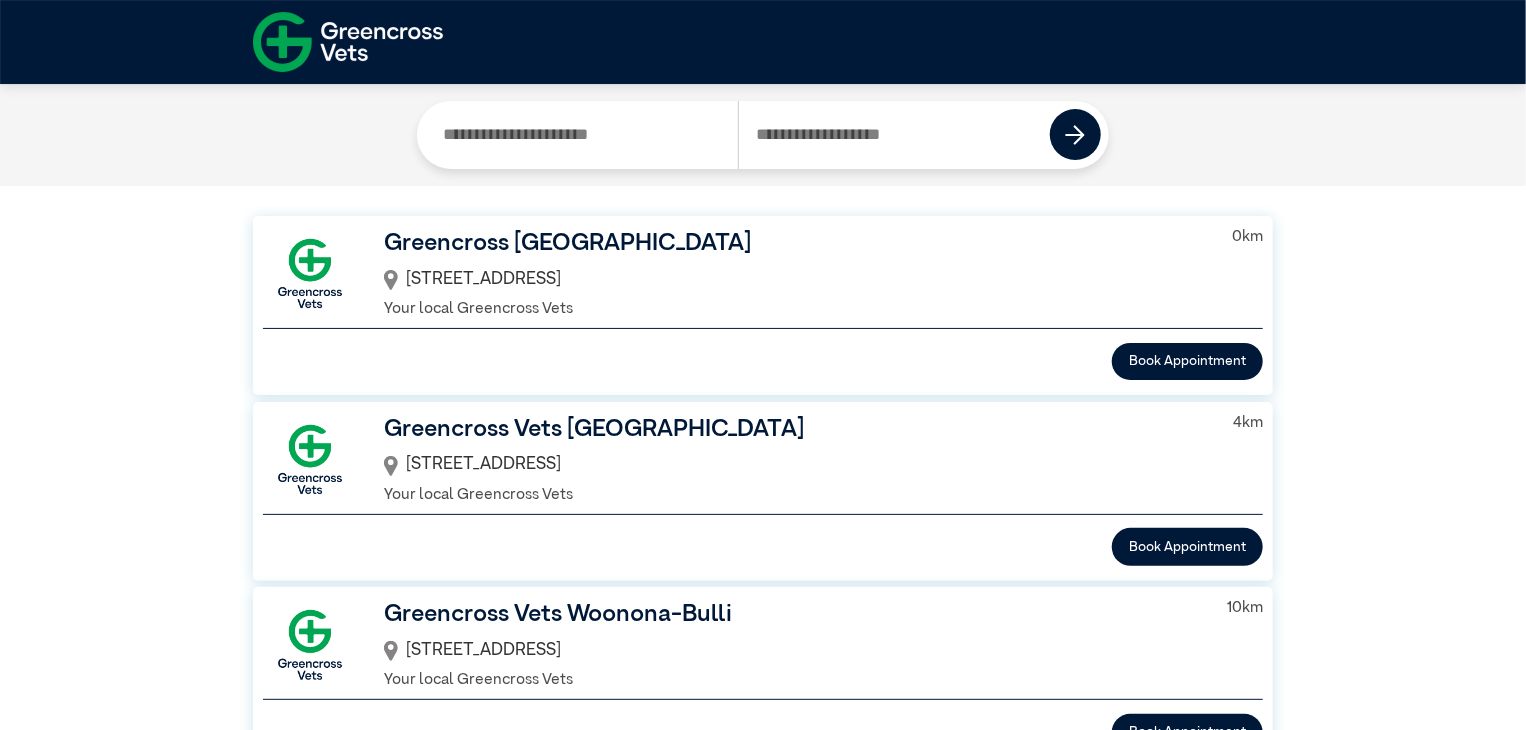 click on "Greencross [GEOGRAPHIC_DATA]" at bounding box center (794, 244) 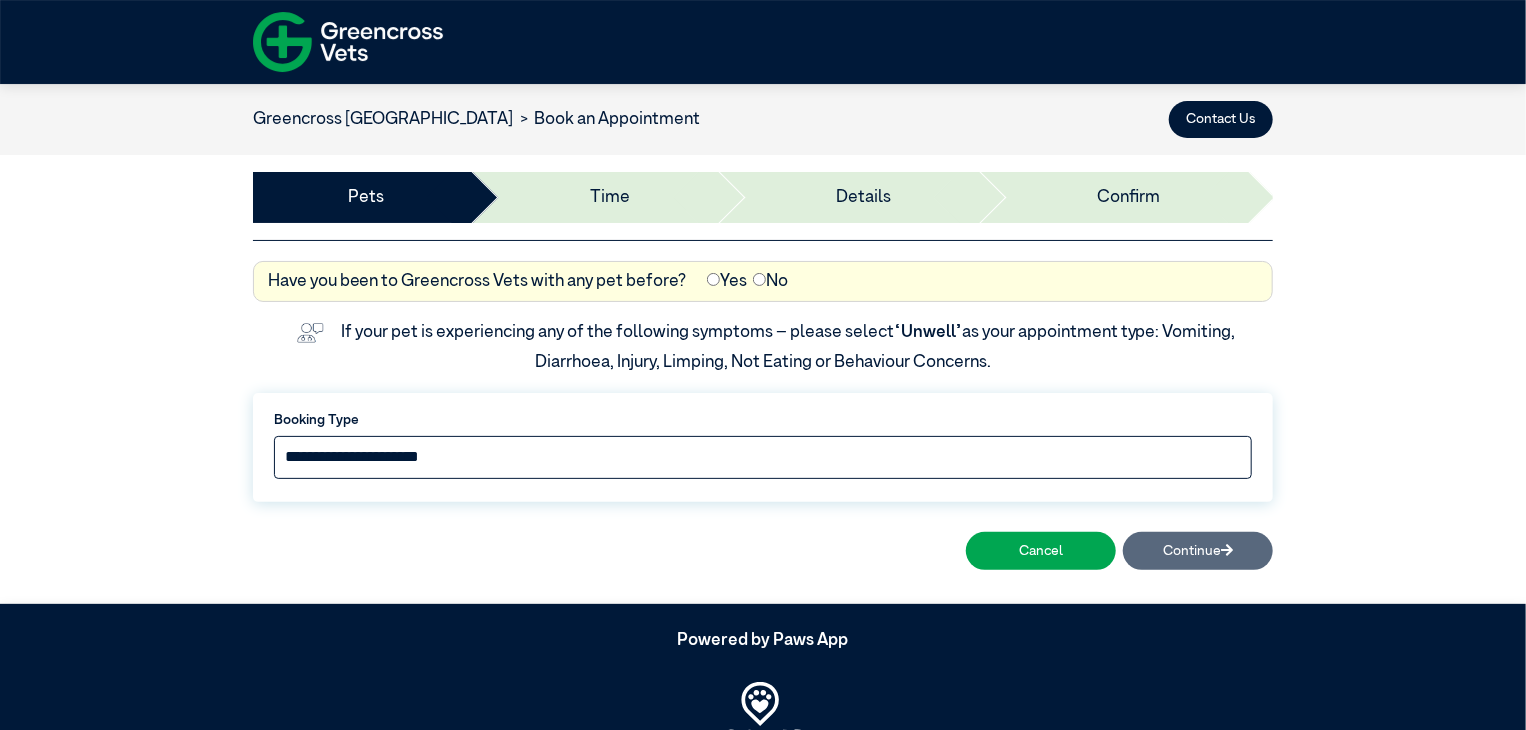 click on "**********" at bounding box center [763, 457] 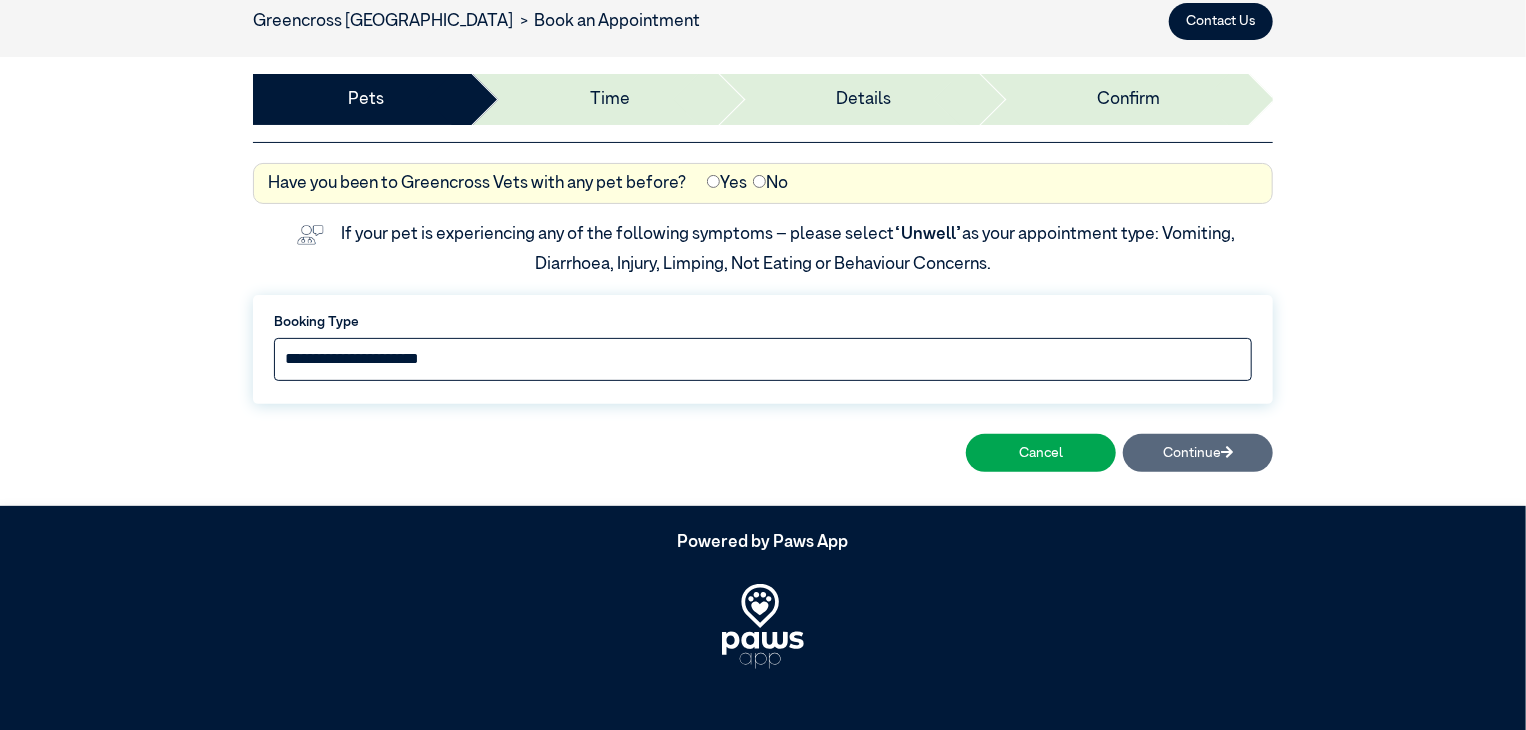 scroll, scrollTop: 101, scrollLeft: 0, axis: vertical 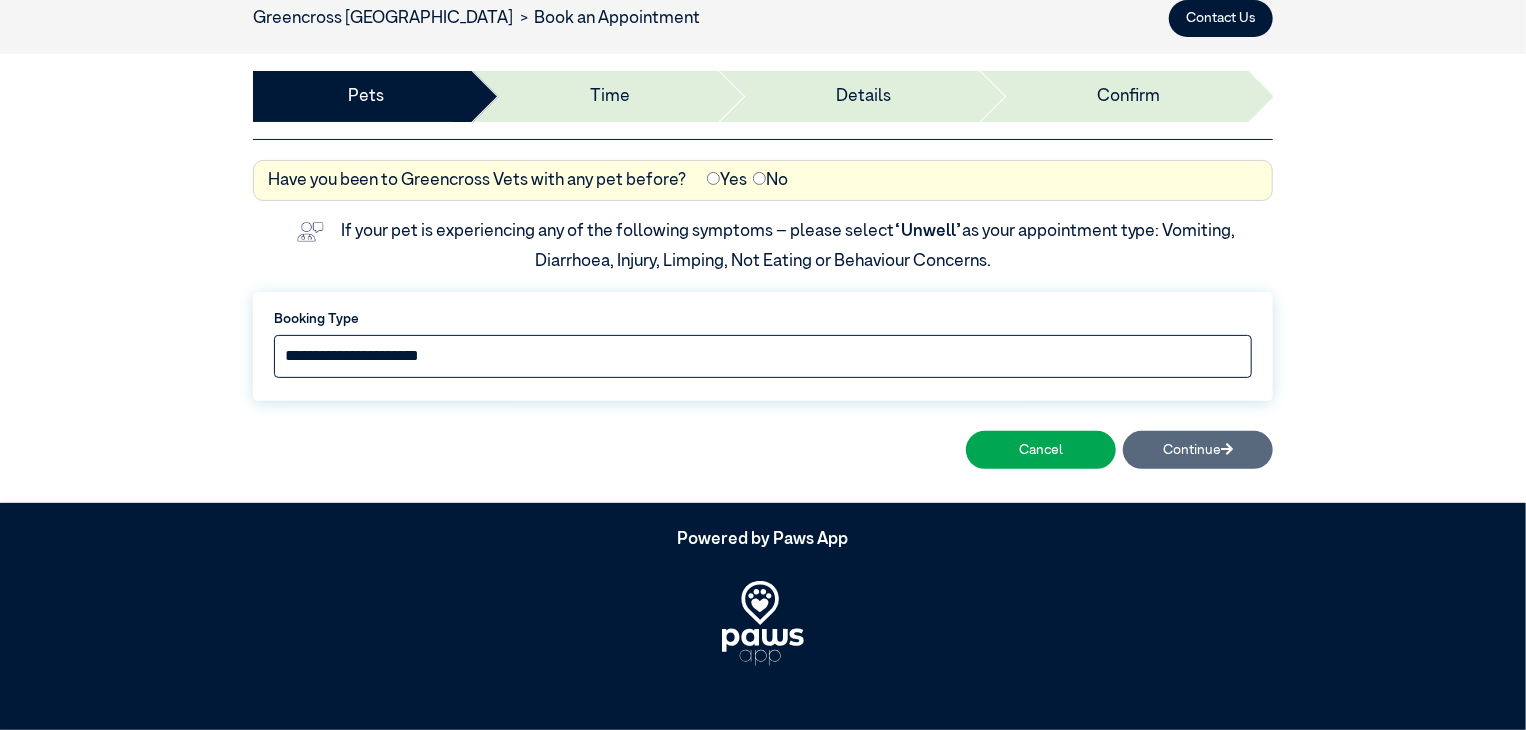 click on "**********" at bounding box center [763, 356] 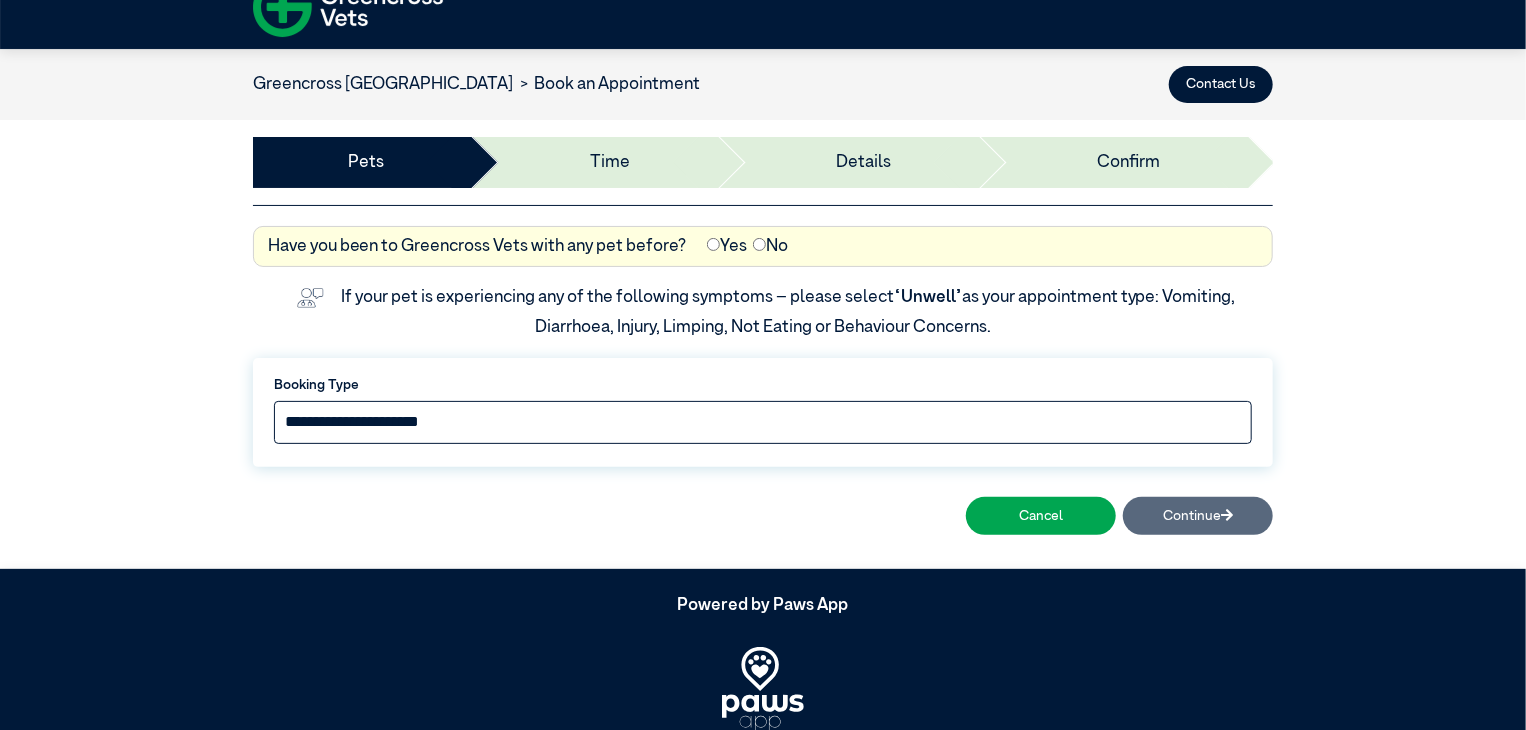 scroll, scrollTop: 0, scrollLeft: 0, axis: both 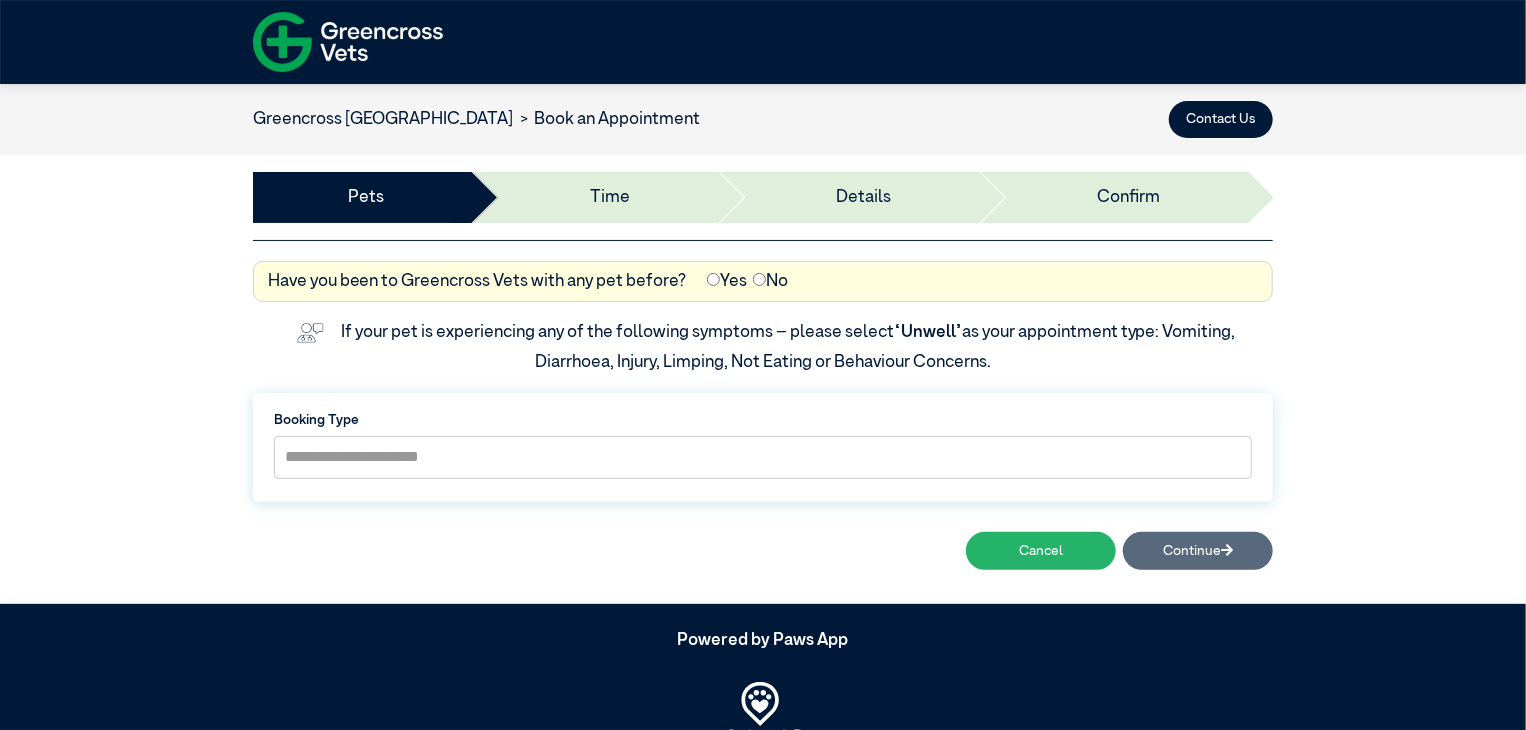 click on "Cancel" at bounding box center [1041, 550] 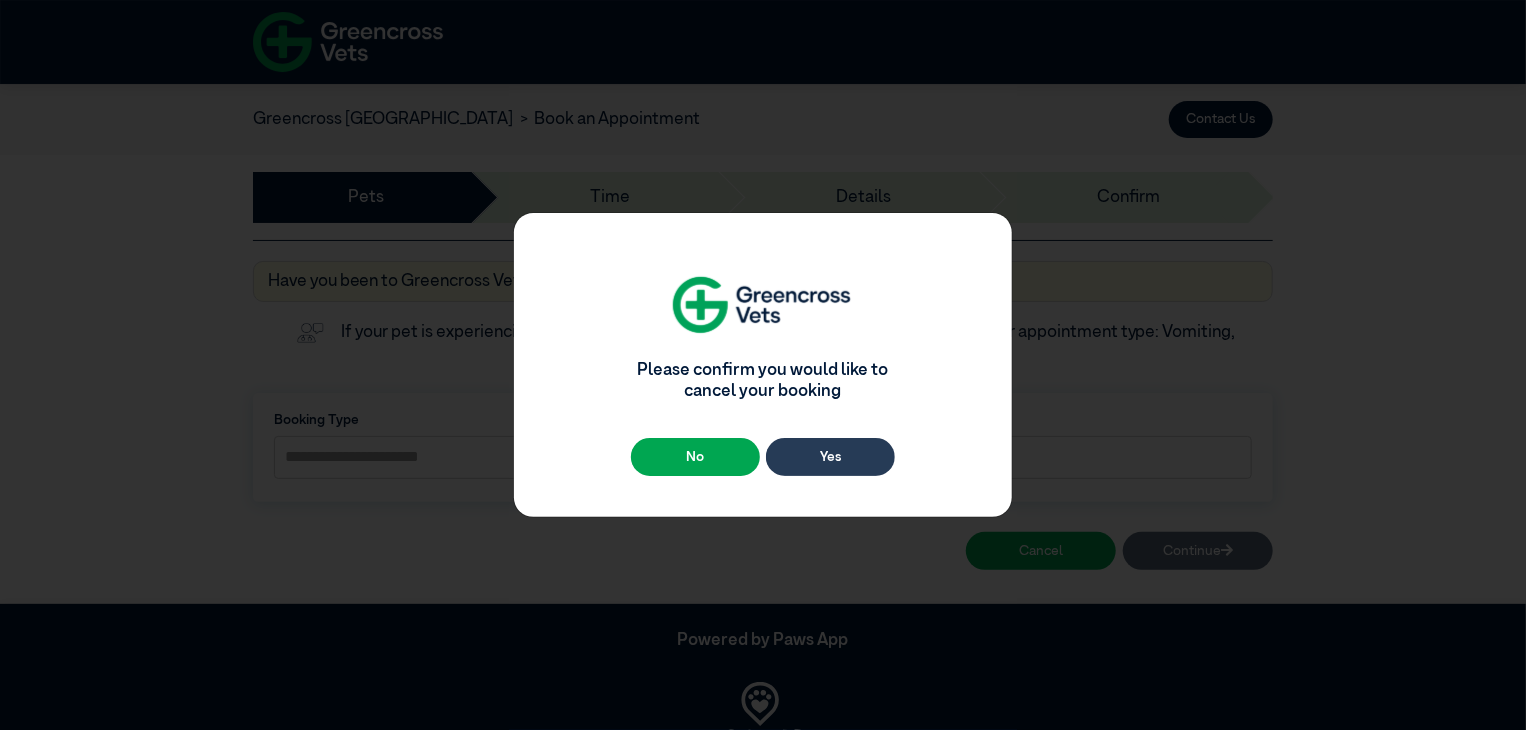click on "Yes" at bounding box center (830, 456) 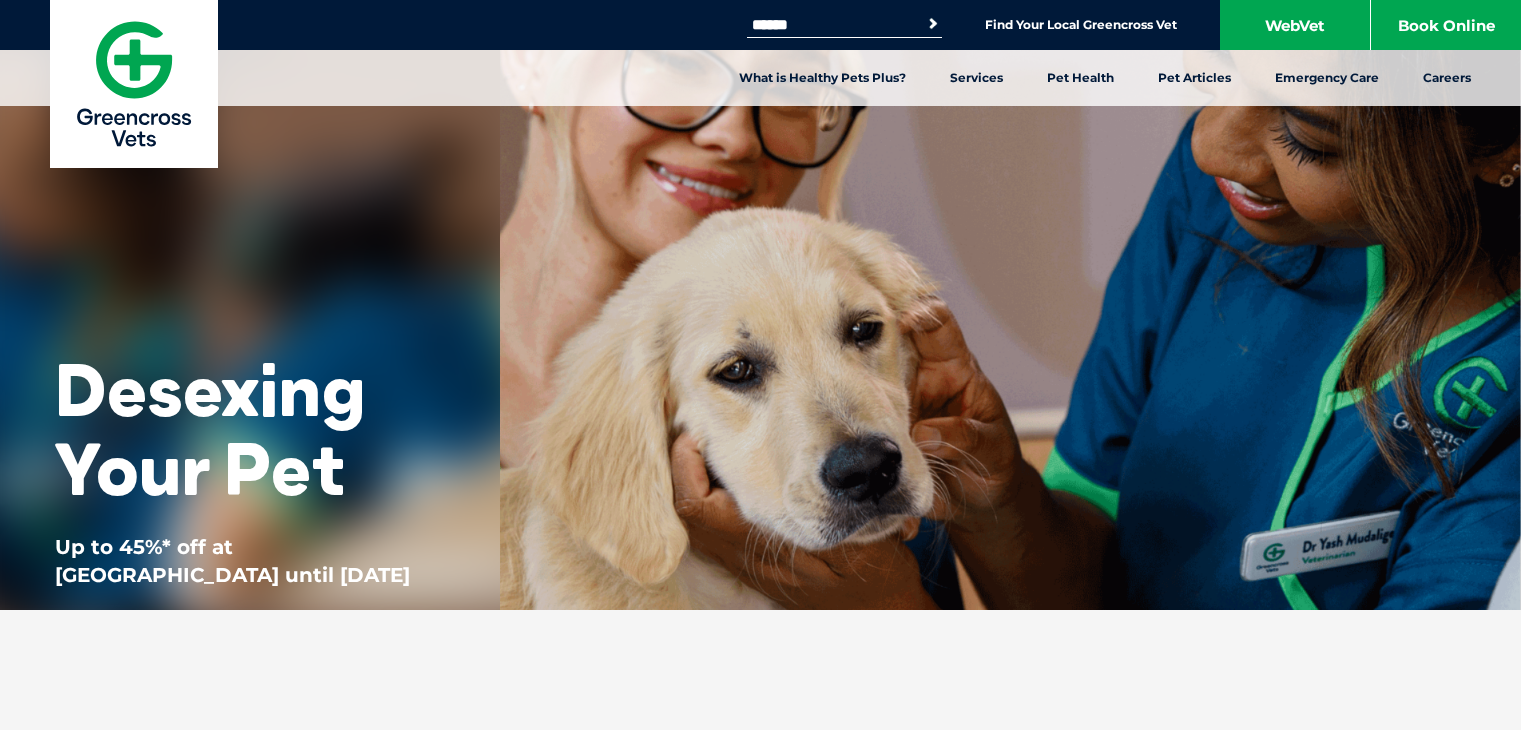 scroll, scrollTop: 0, scrollLeft: 0, axis: both 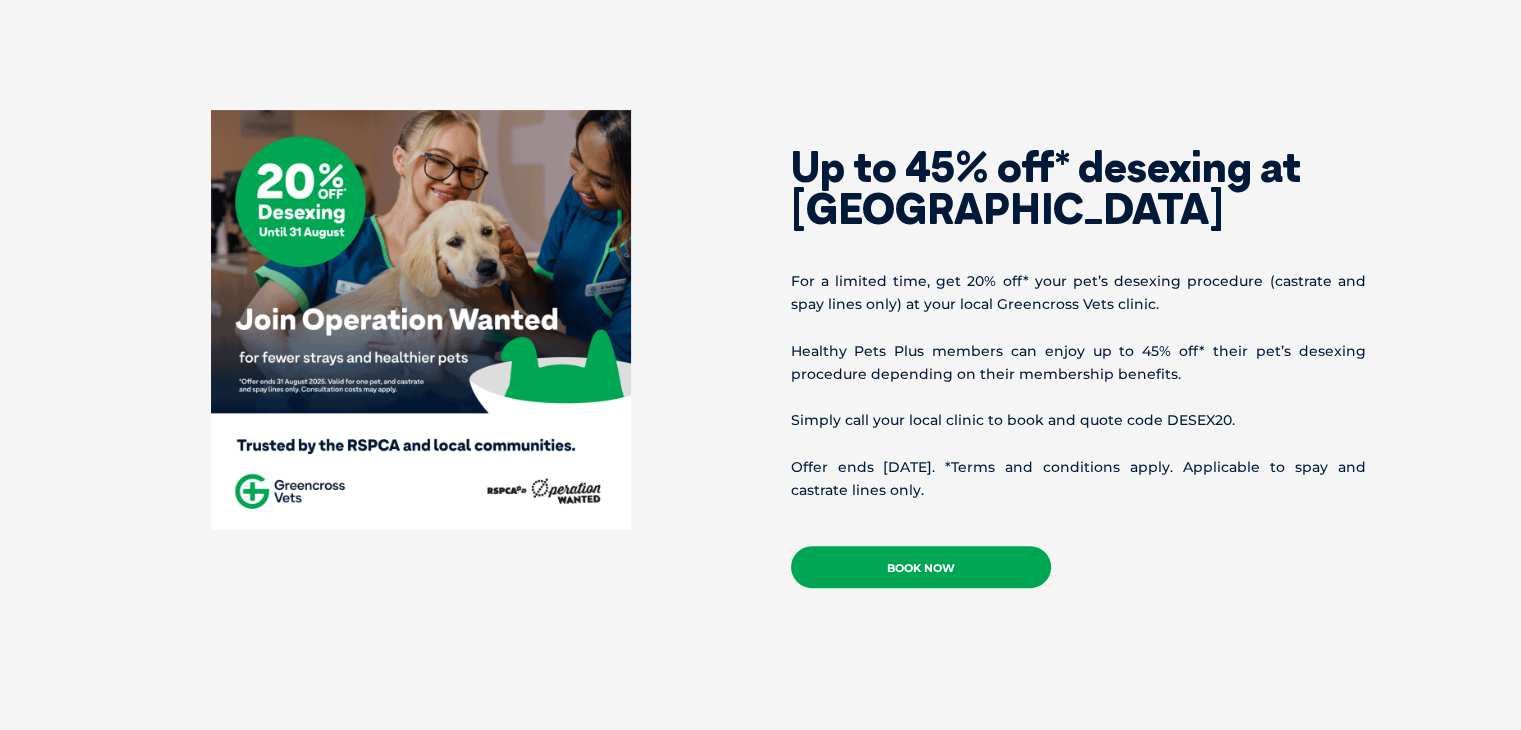 click on "Book Now" at bounding box center [921, 567] 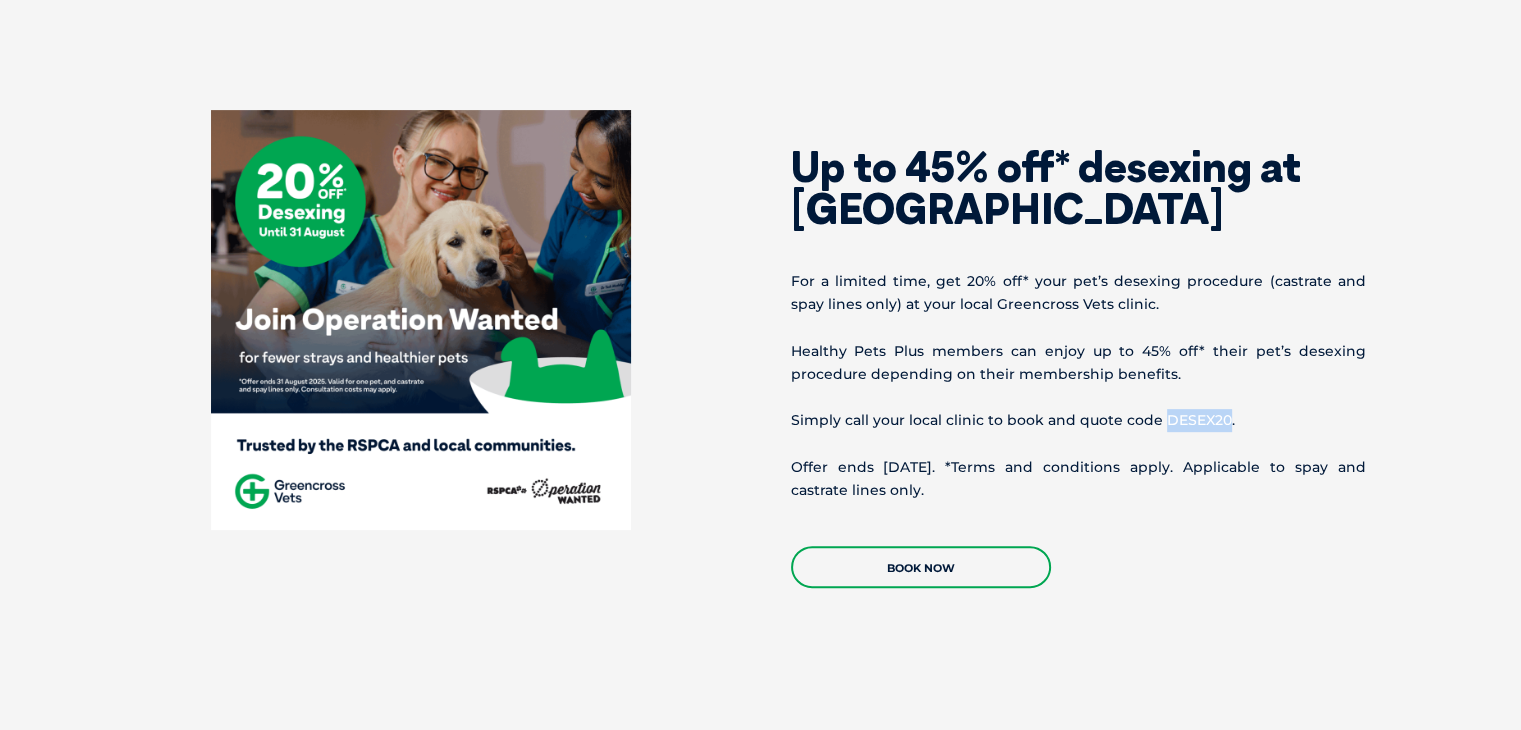 drag, startPoint x: 1163, startPoint y: 420, endPoint x: 1146, endPoint y: 453, distance: 37.12142 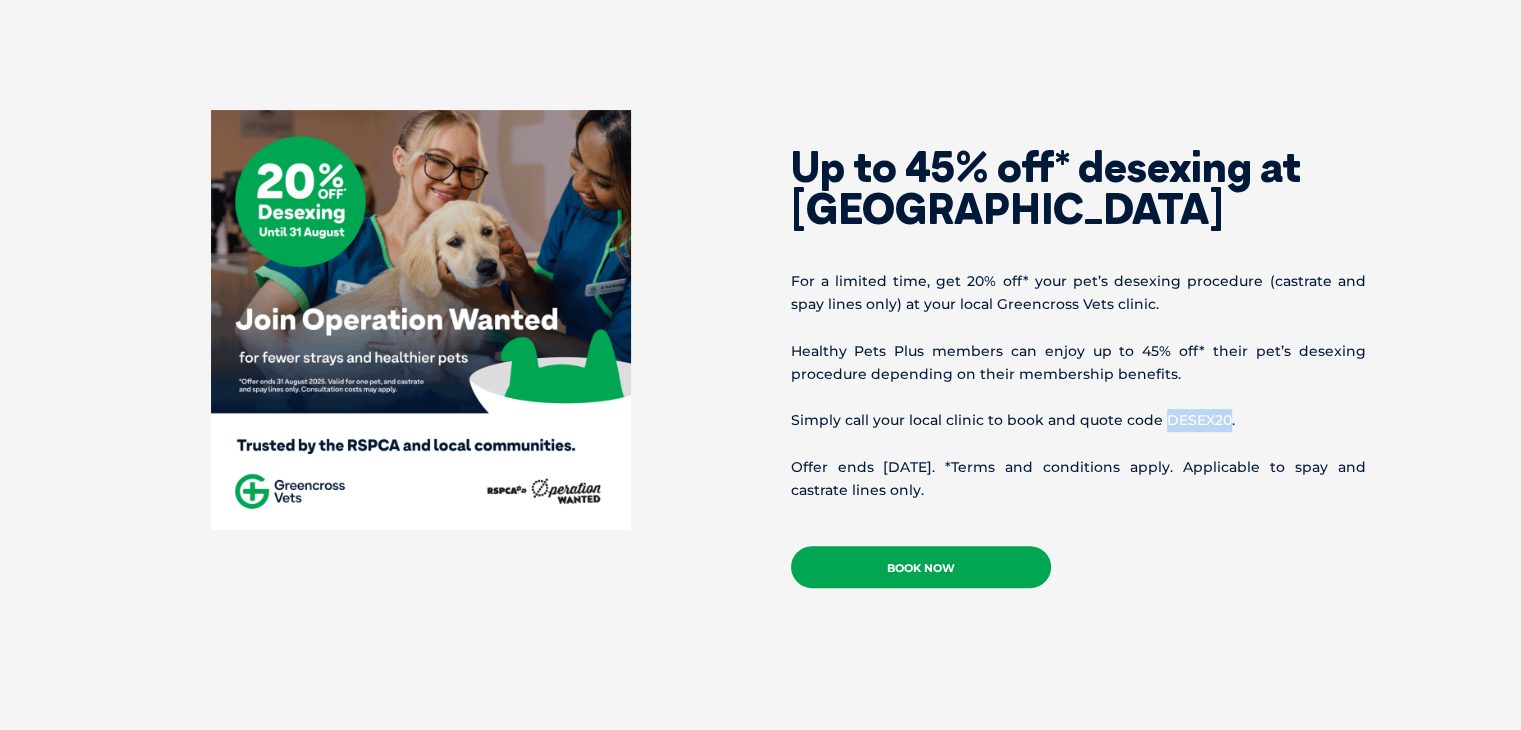 click on "Book Now" at bounding box center (921, 567) 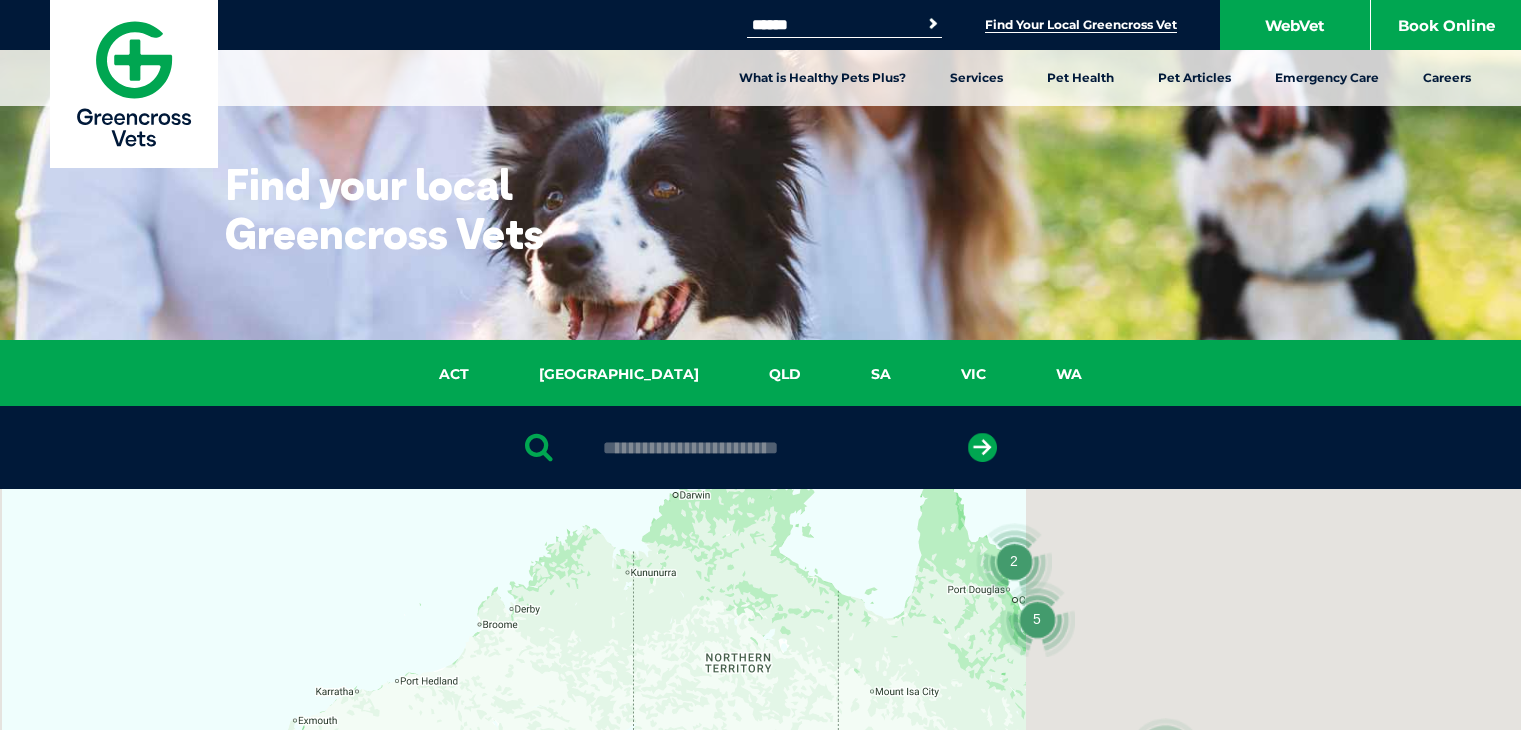 scroll, scrollTop: 0, scrollLeft: 0, axis: both 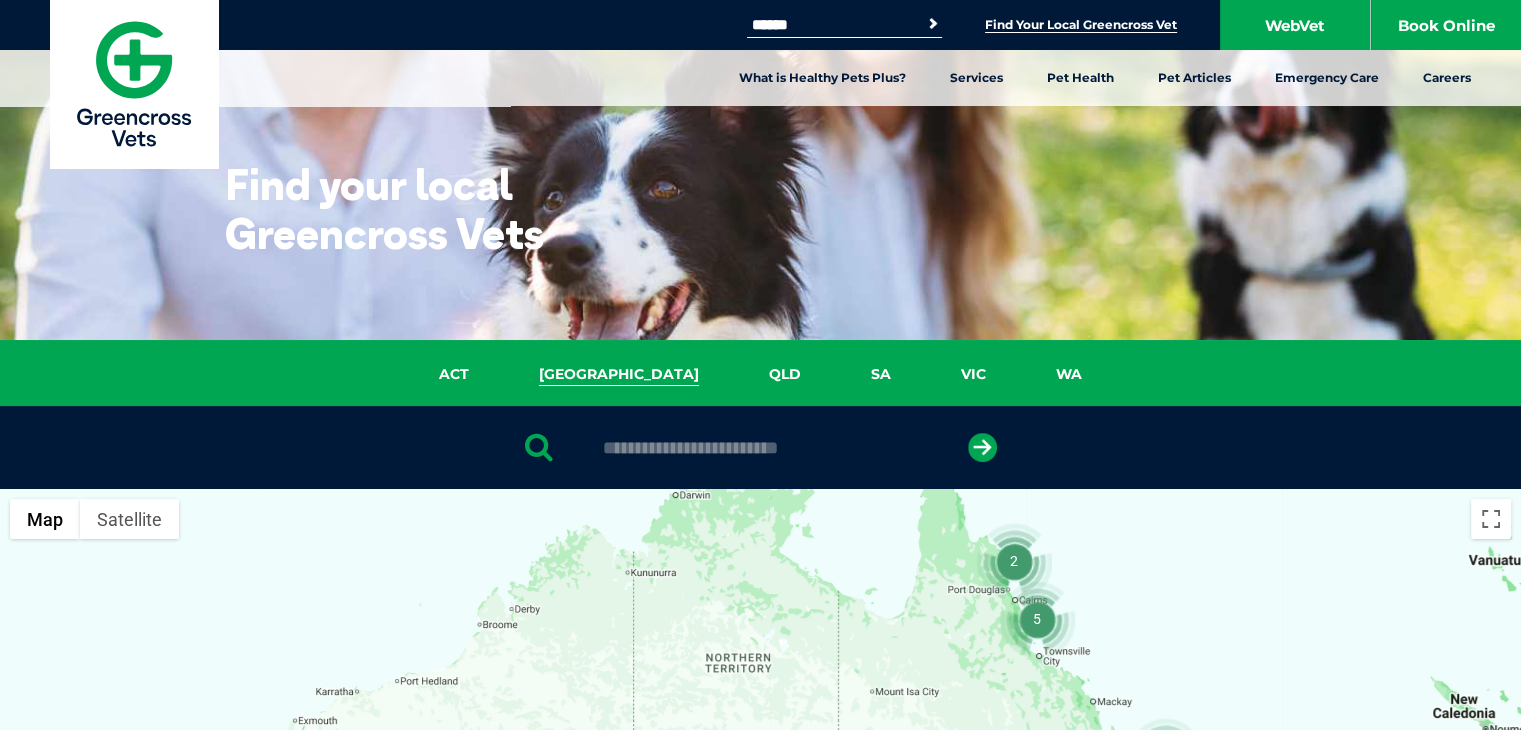 click on "[GEOGRAPHIC_DATA]" at bounding box center [619, 374] 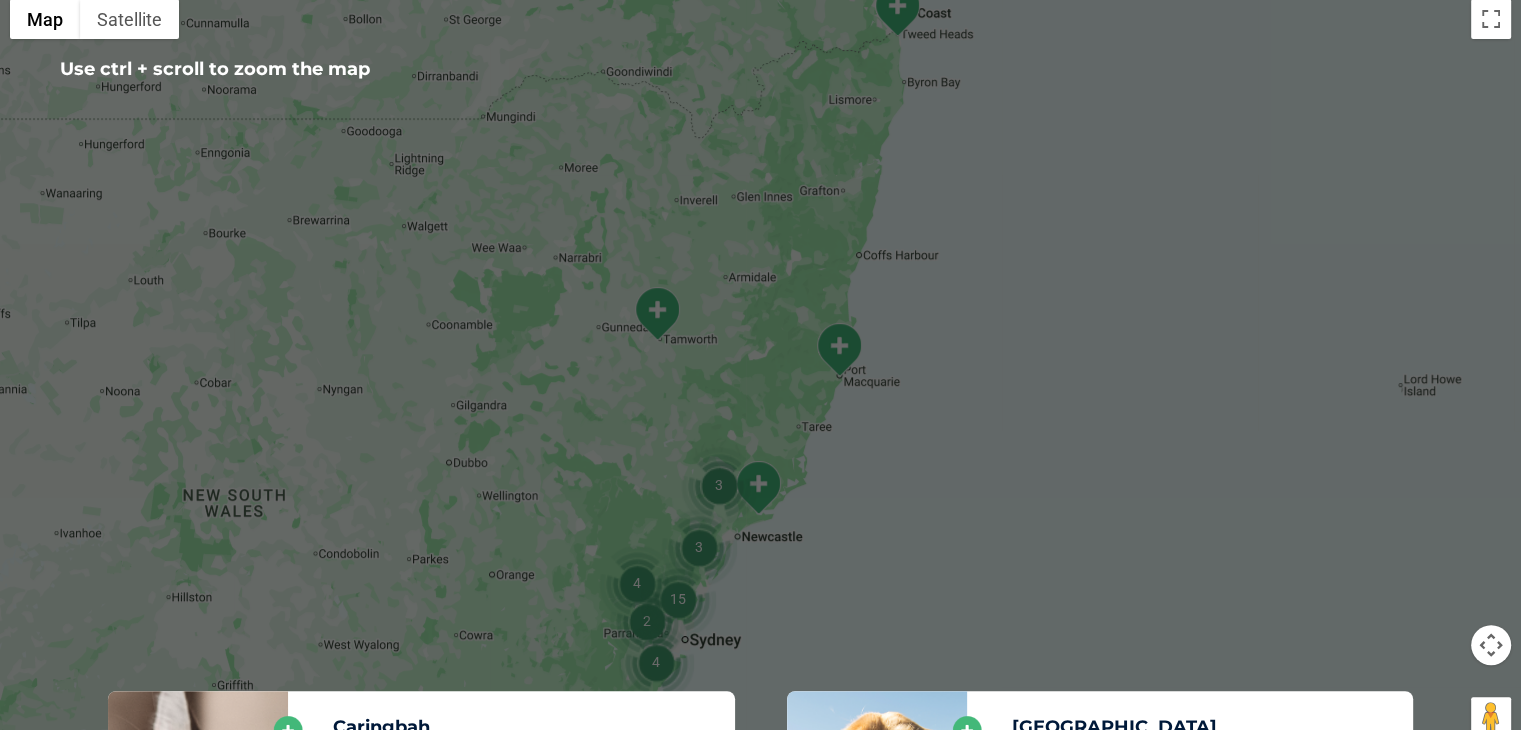 scroll, scrollTop: 900, scrollLeft: 0, axis: vertical 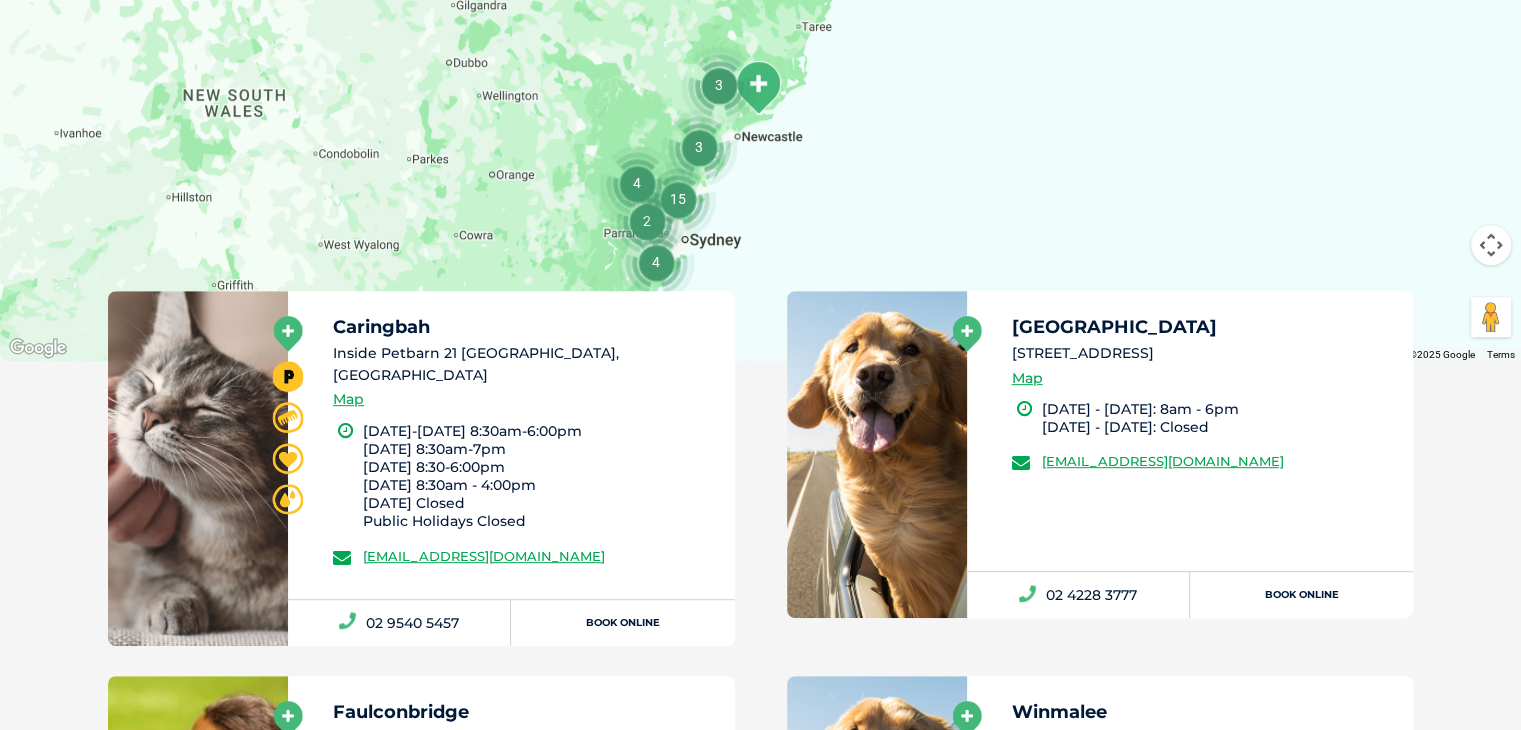 click at bounding box center (1491, 245) 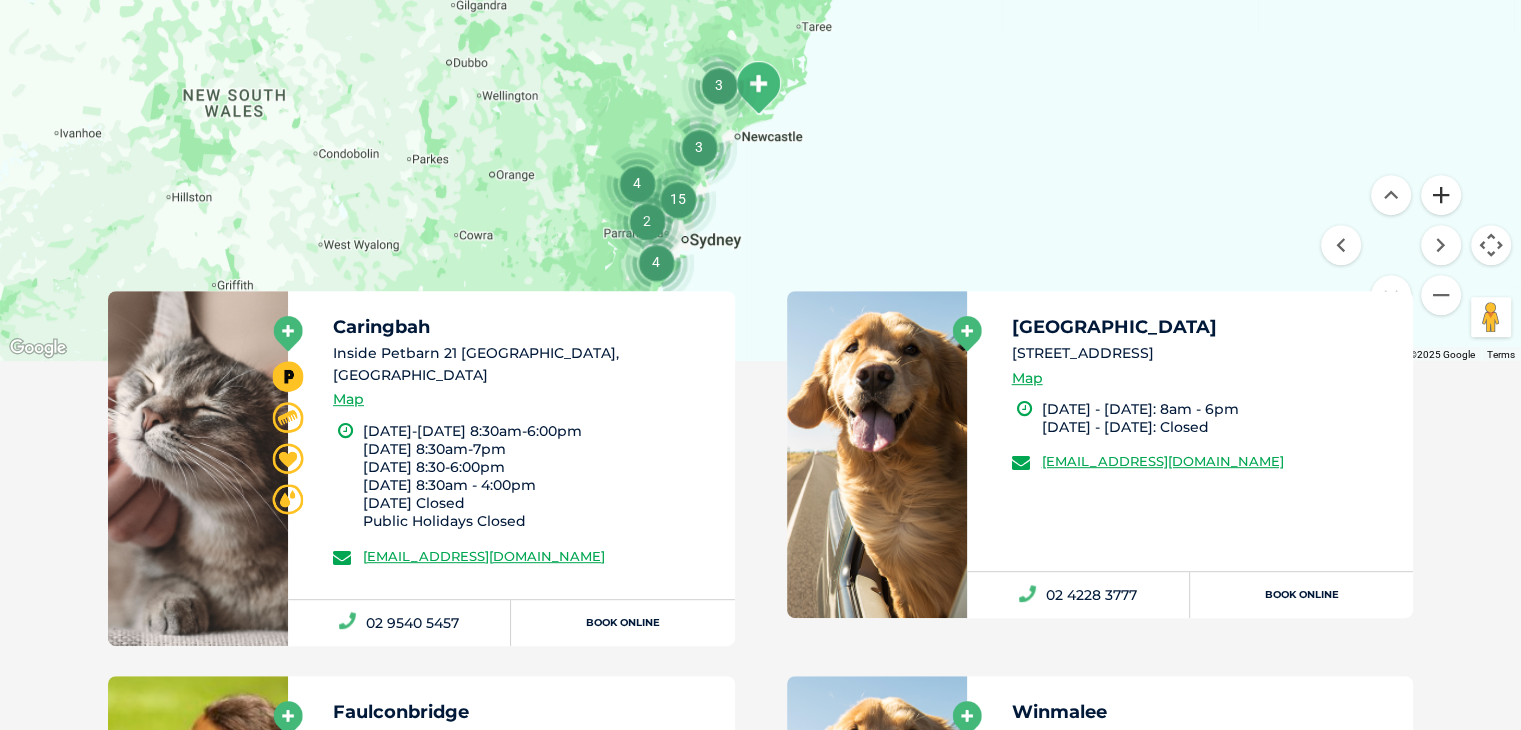 click at bounding box center (1441, 195) 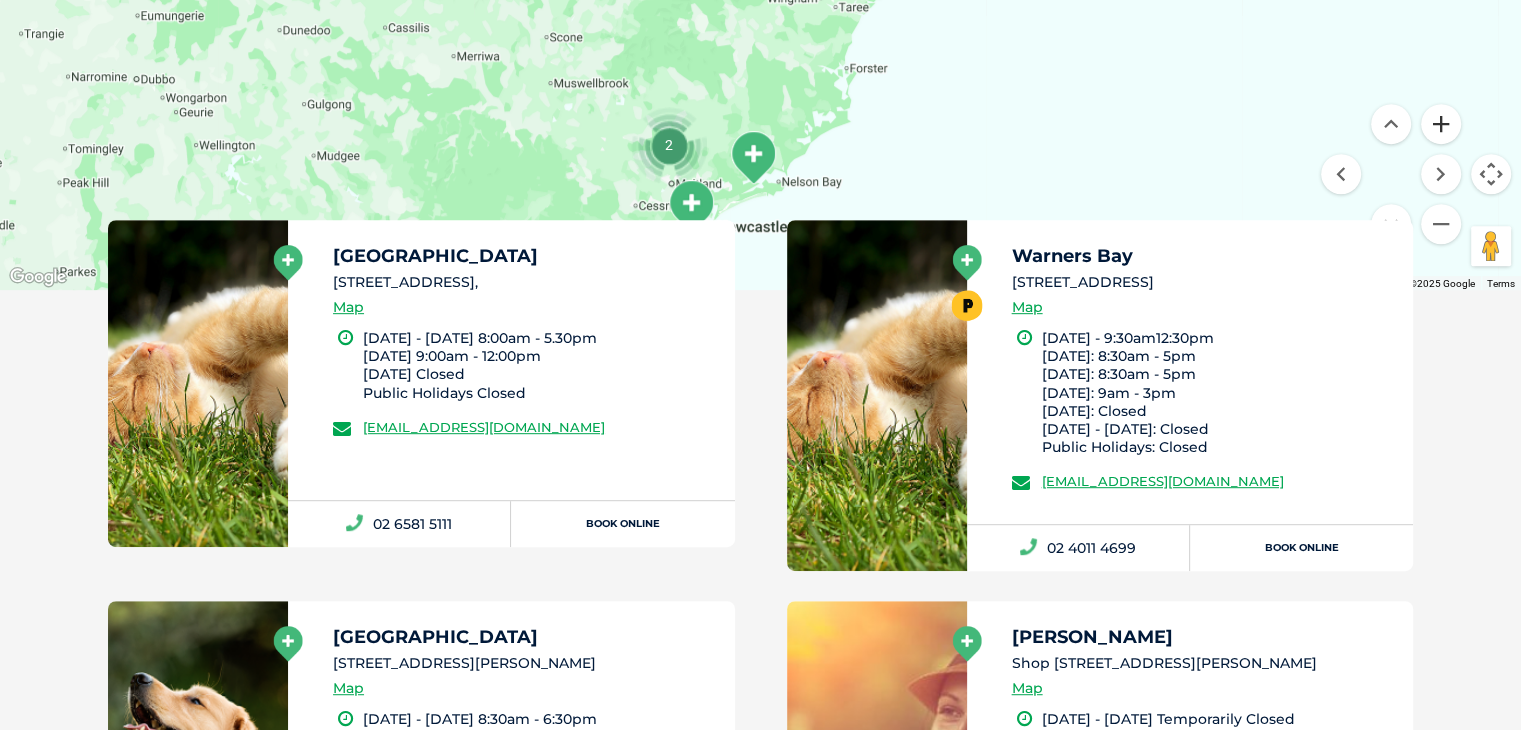 scroll, scrollTop: 961, scrollLeft: 0, axis: vertical 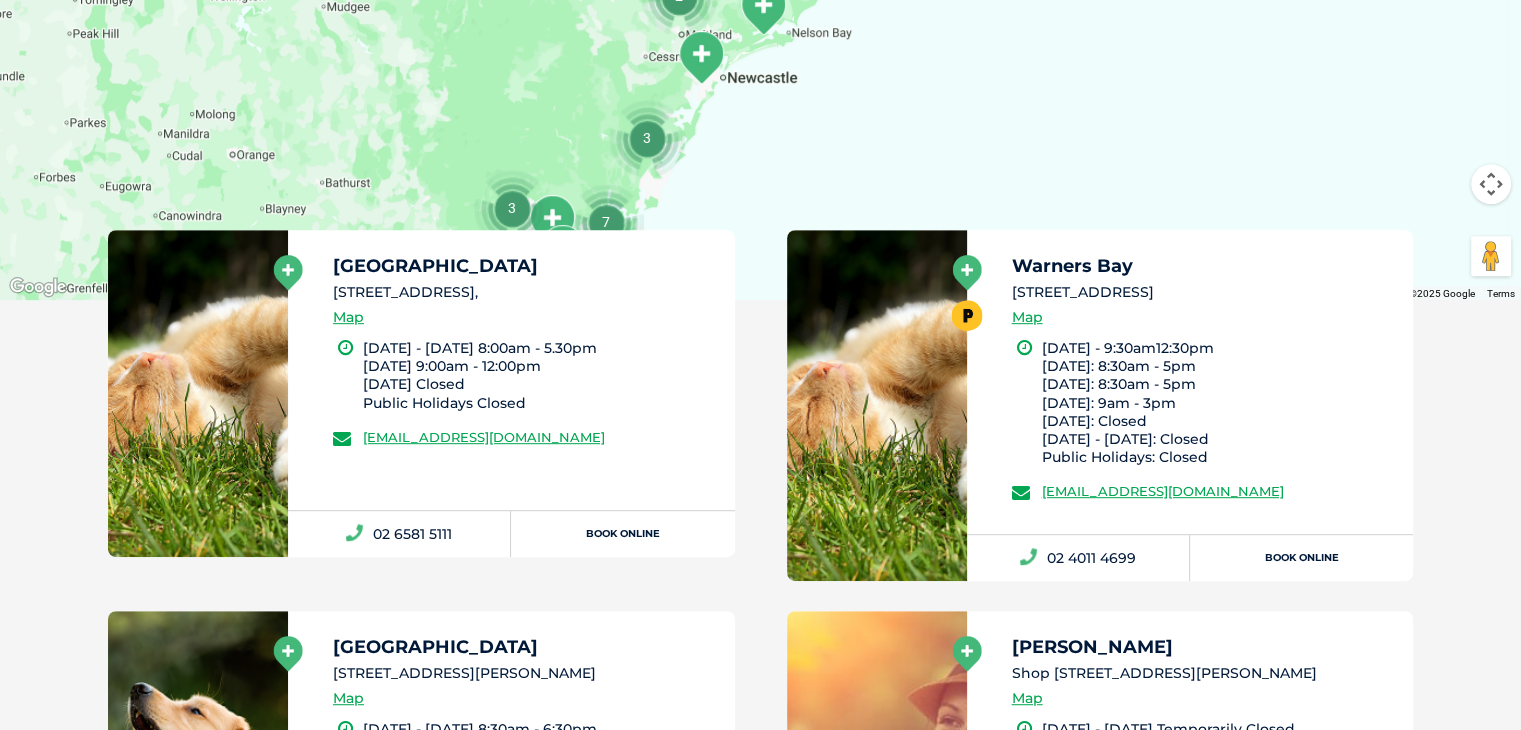 drag, startPoint x: 771, startPoint y: 145, endPoint x: 788, endPoint y: -16, distance: 161.89503 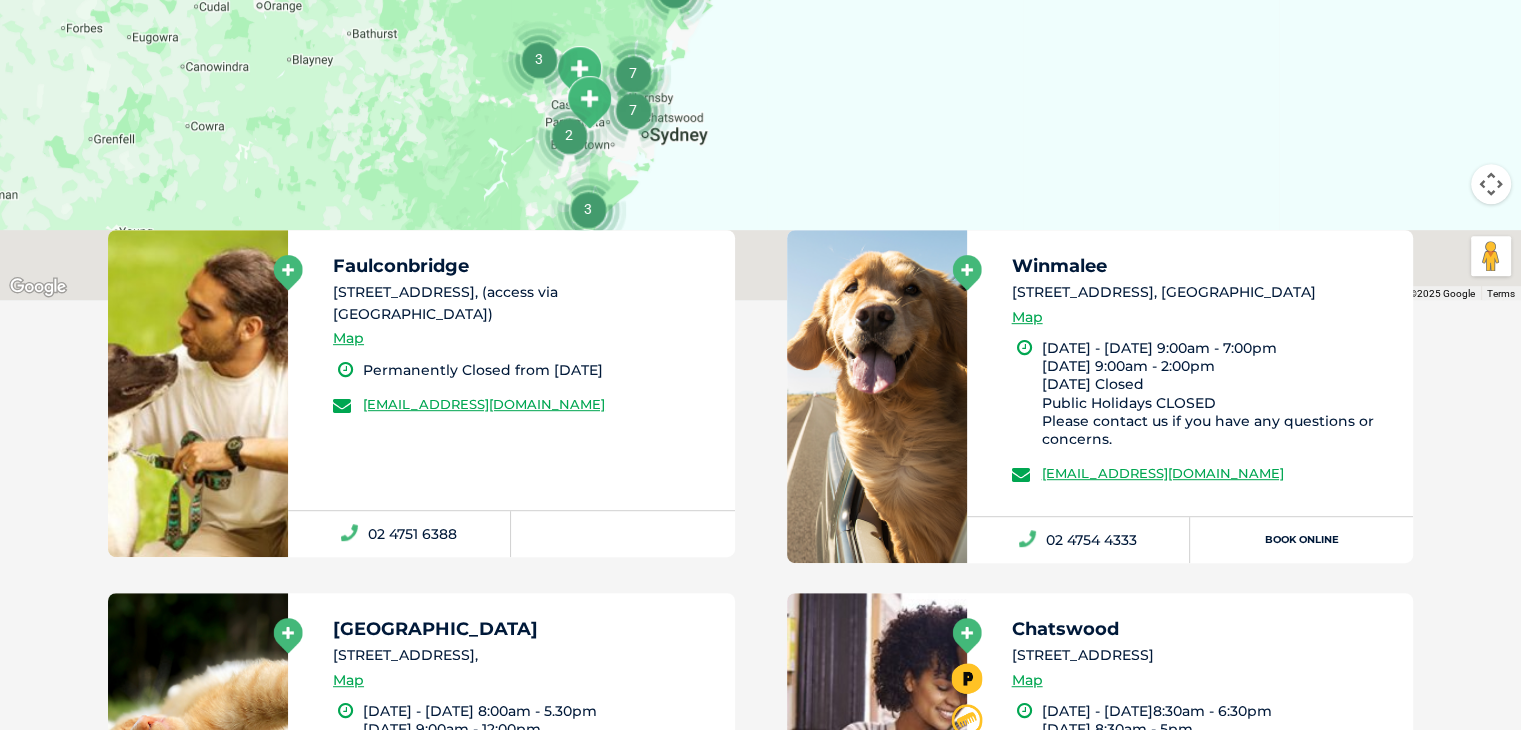drag, startPoint x: 756, startPoint y: 154, endPoint x: 795, endPoint y: 12, distance: 147.25827 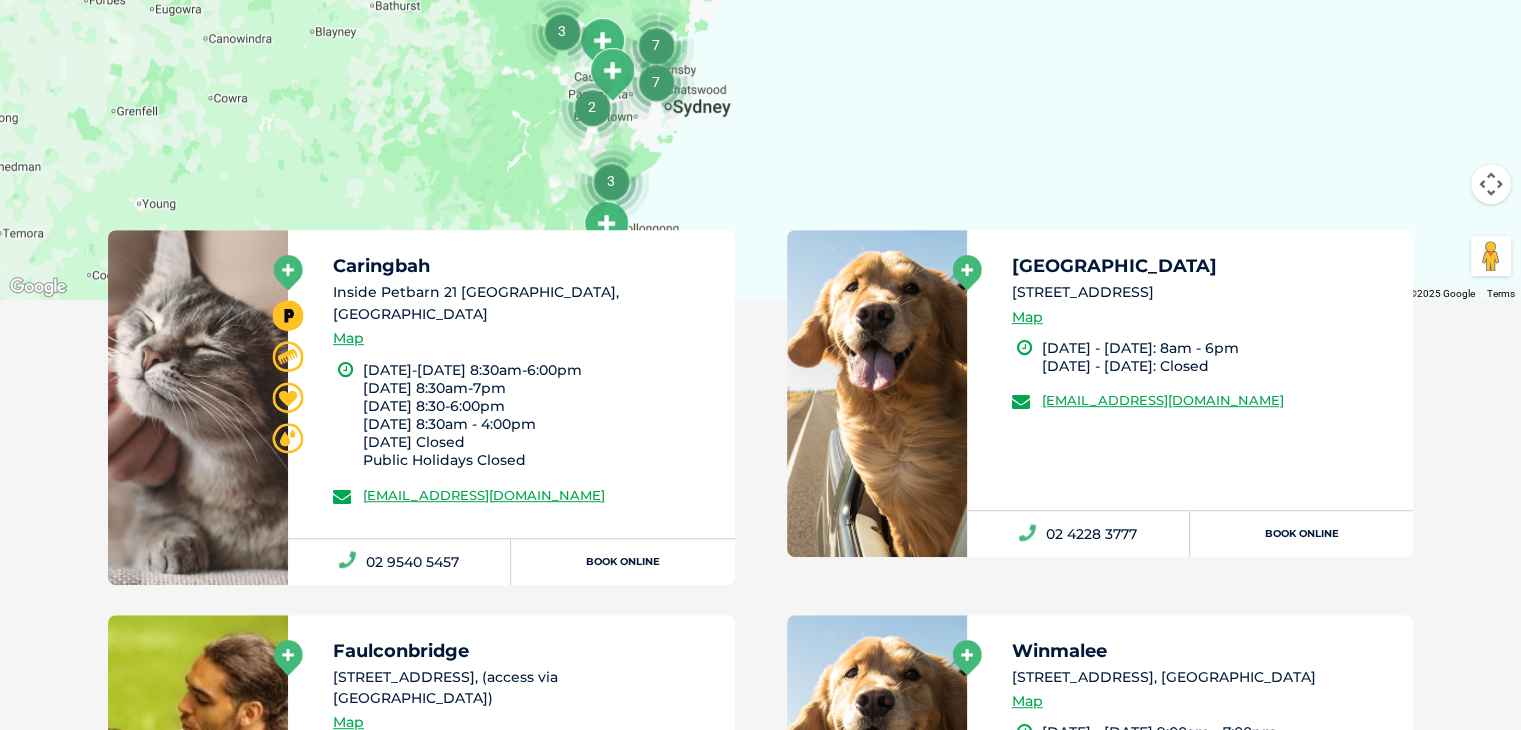 drag, startPoint x: 754, startPoint y: 137, endPoint x: 771, endPoint y: 119, distance: 24.758837 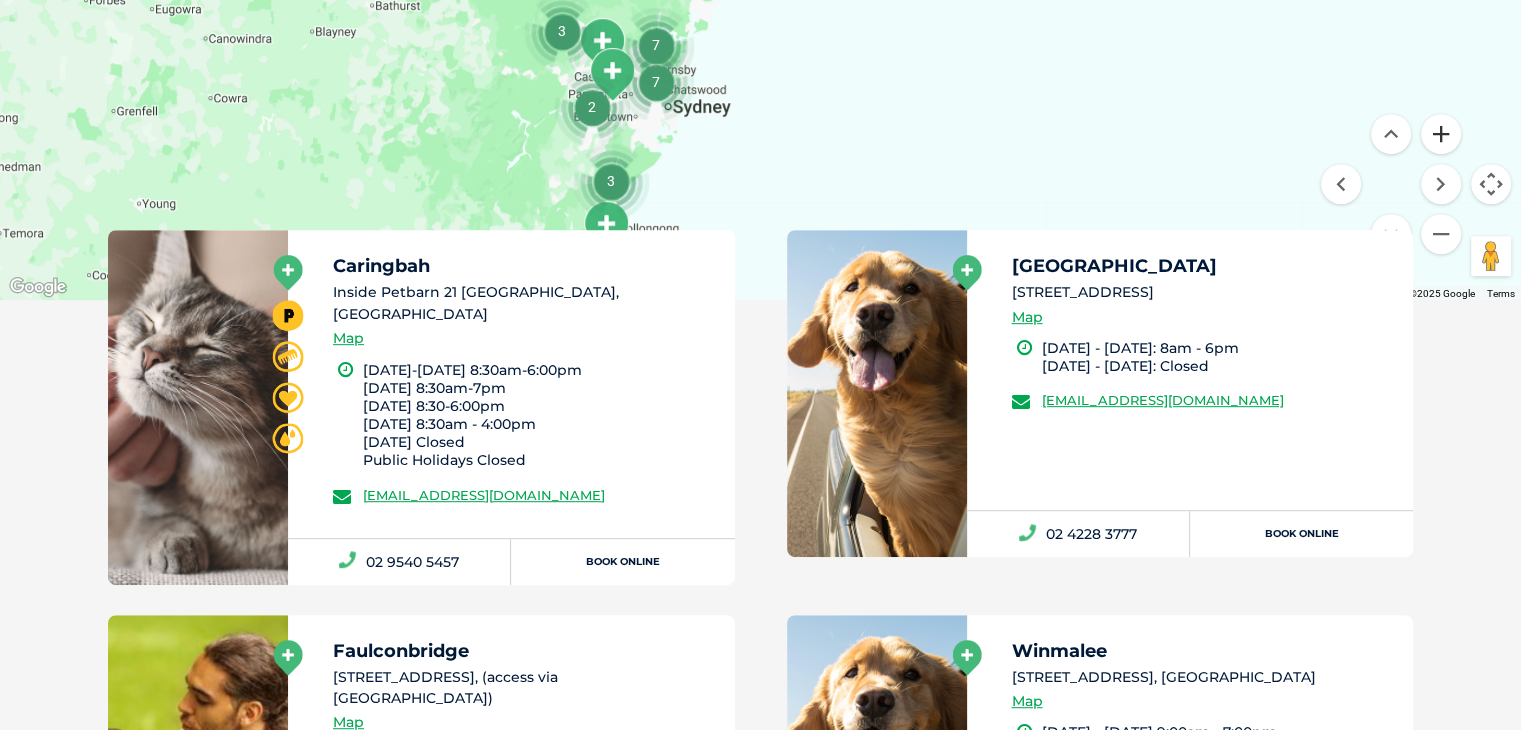click at bounding box center [1441, 134] 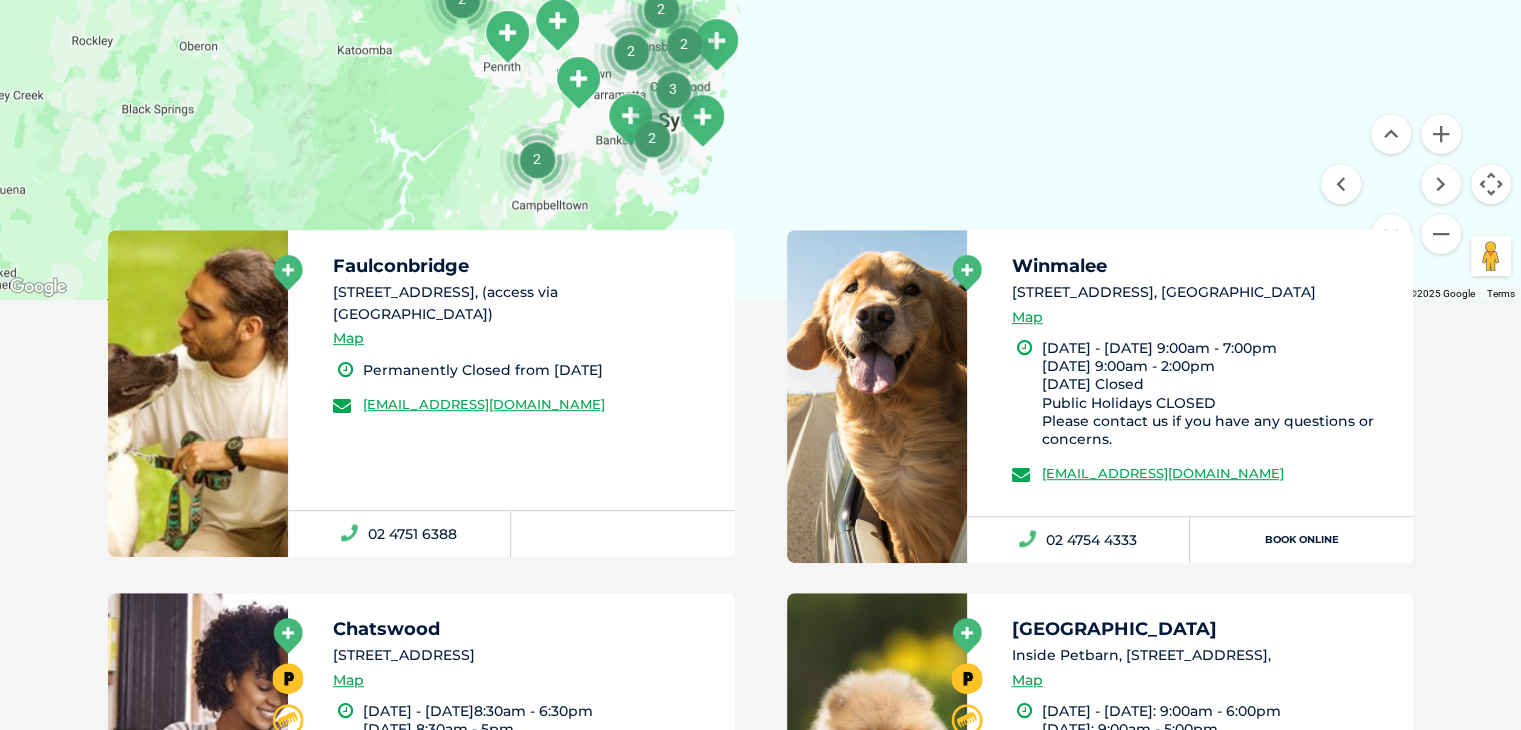 drag, startPoint x: 750, startPoint y: 202, endPoint x: 868, endPoint y: 9, distance: 226.2145 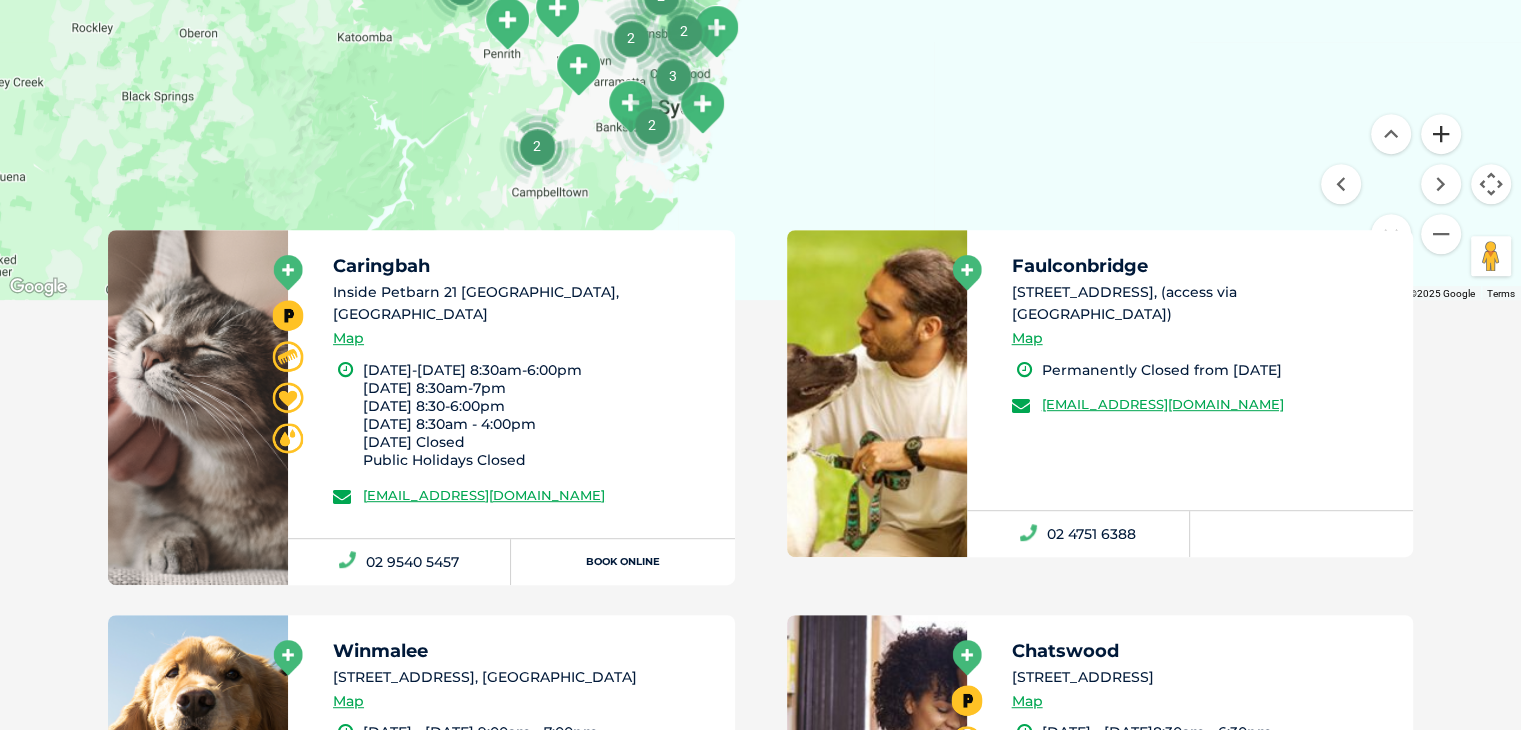 click at bounding box center (1441, 134) 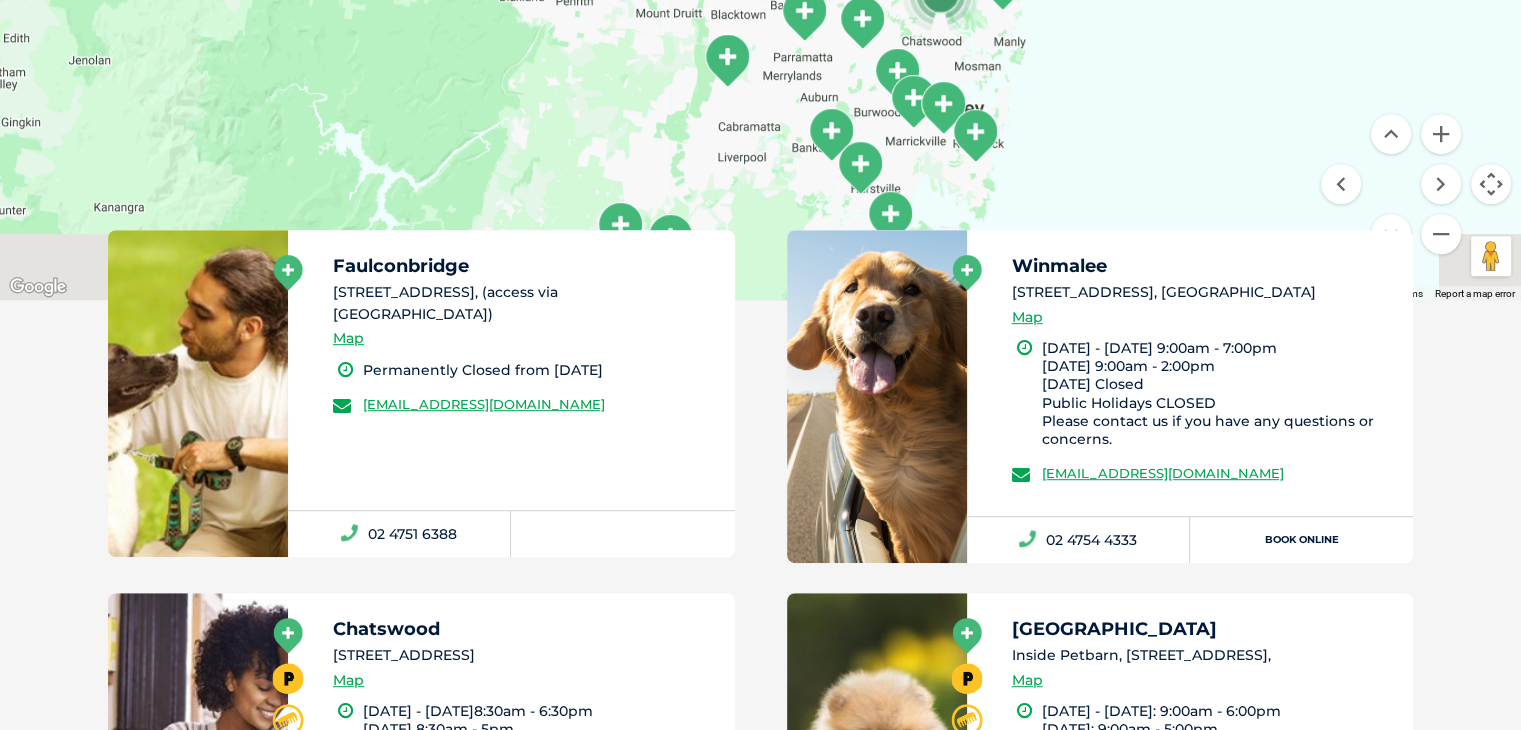 drag, startPoint x: 780, startPoint y: 206, endPoint x: 1119, endPoint y: 15, distance: 389.1041 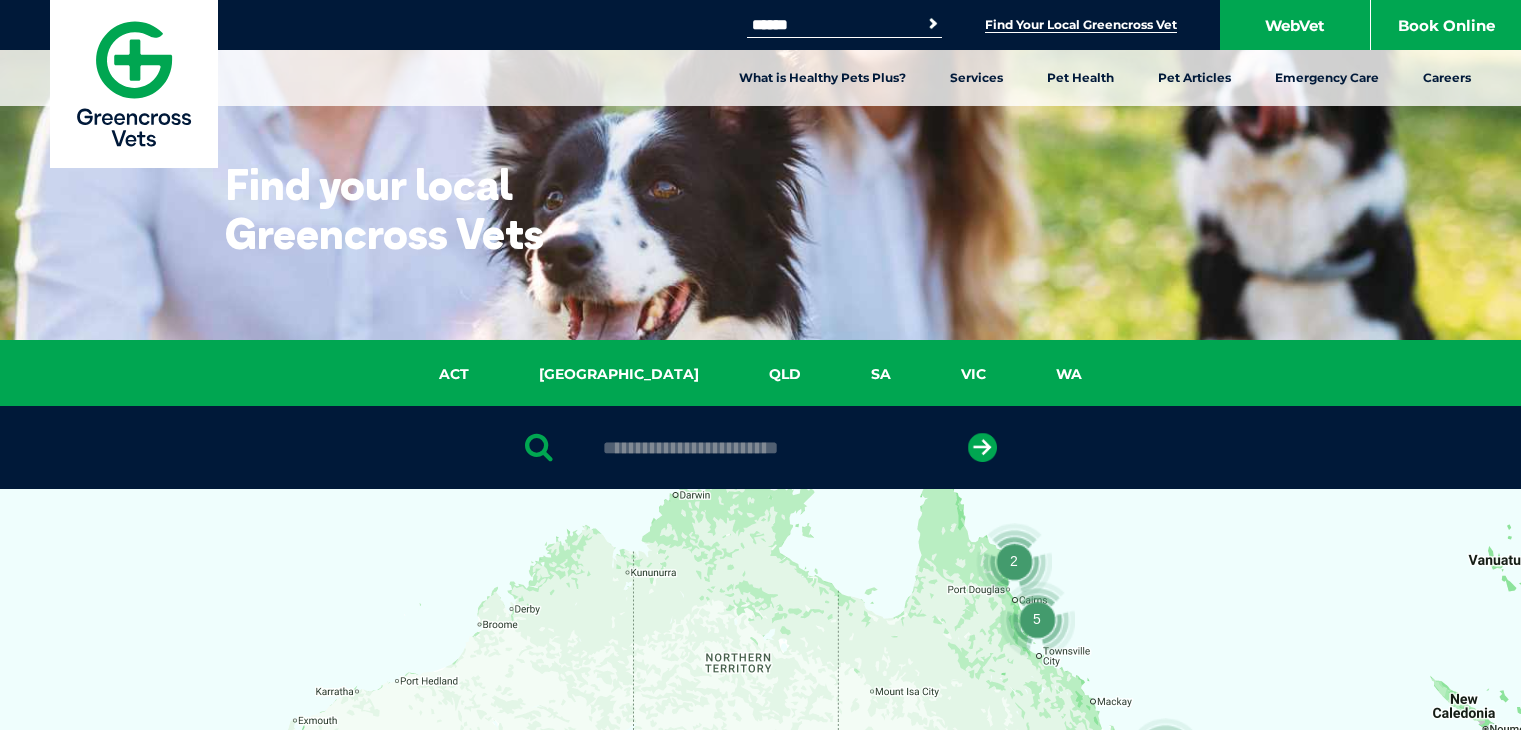 scroll, scrollTop: 0, scrollLeft: 0, axis: both 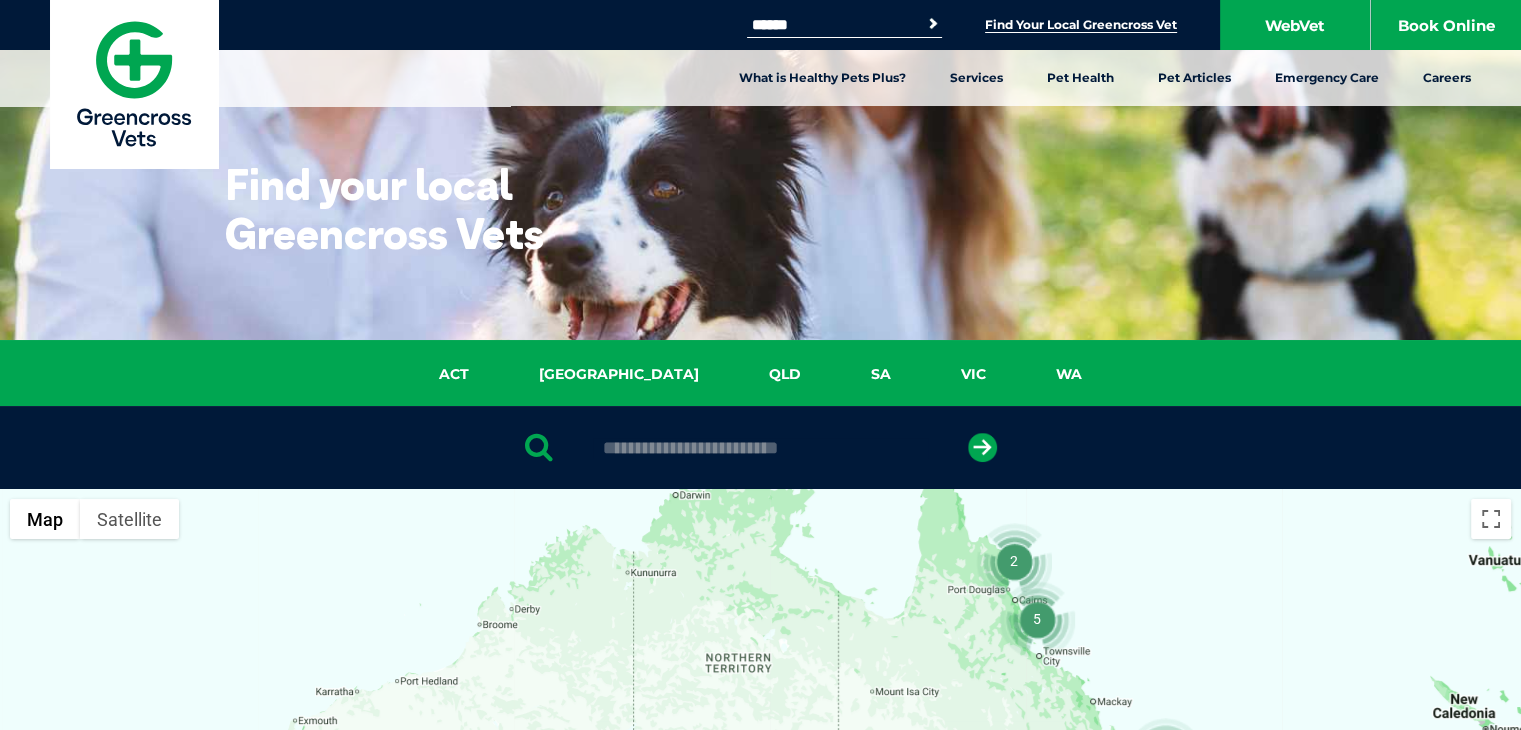 click on "Find Your Local Greencross Vet" at bounding box center [1081, 25] 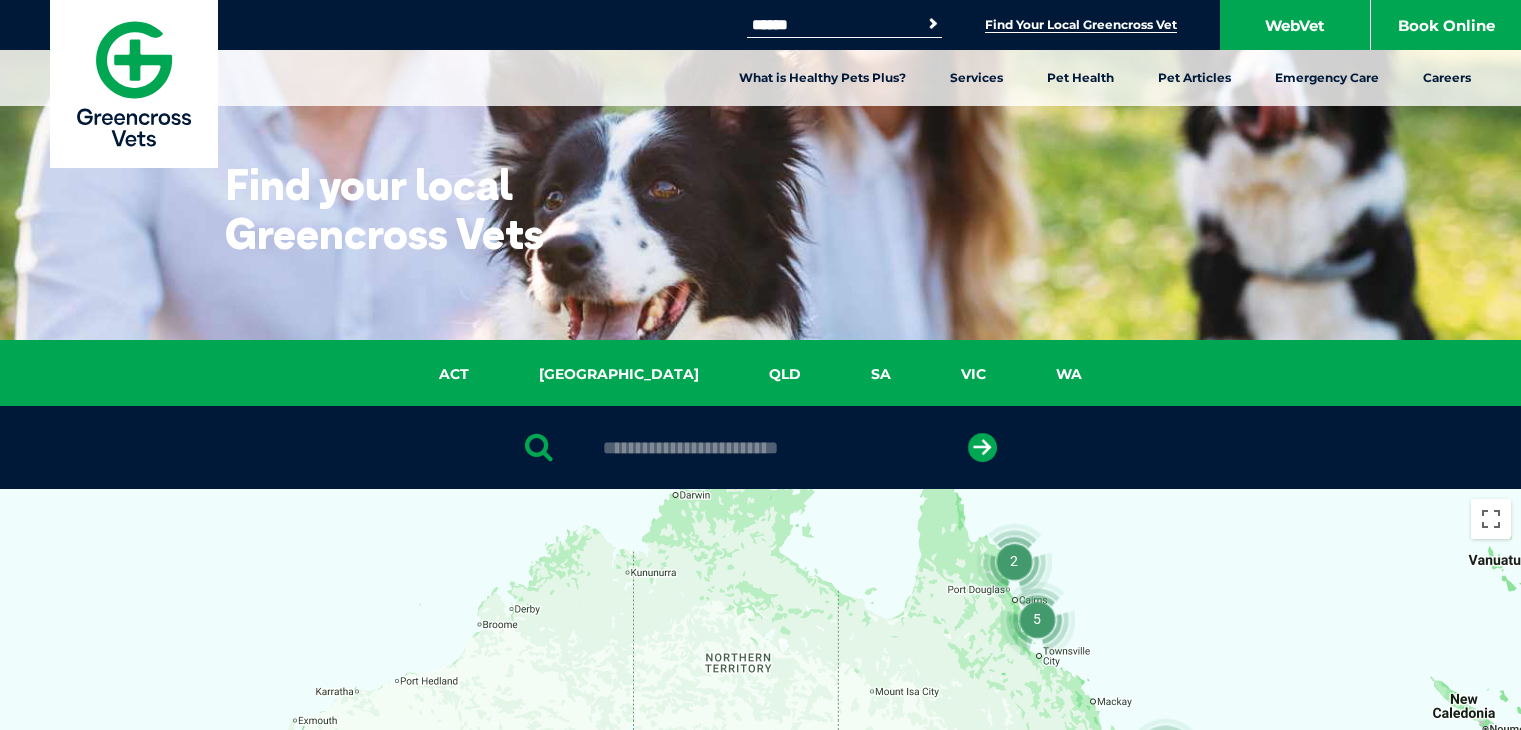 scroll, scrollTop: 0, scrollLeft: 0, axis: both 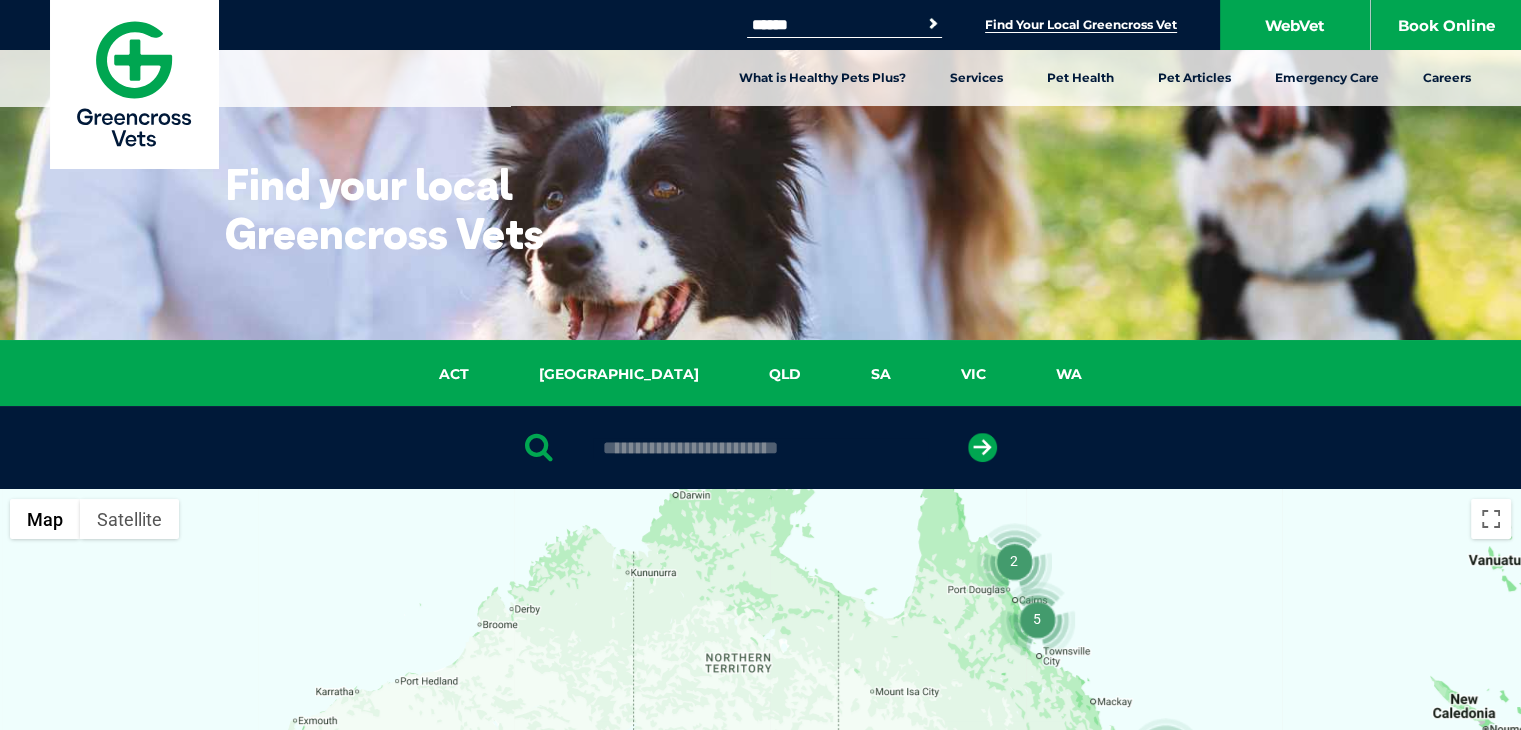 click on "Find Your Local Greencross Vet" at bounding box center [1081, 25] 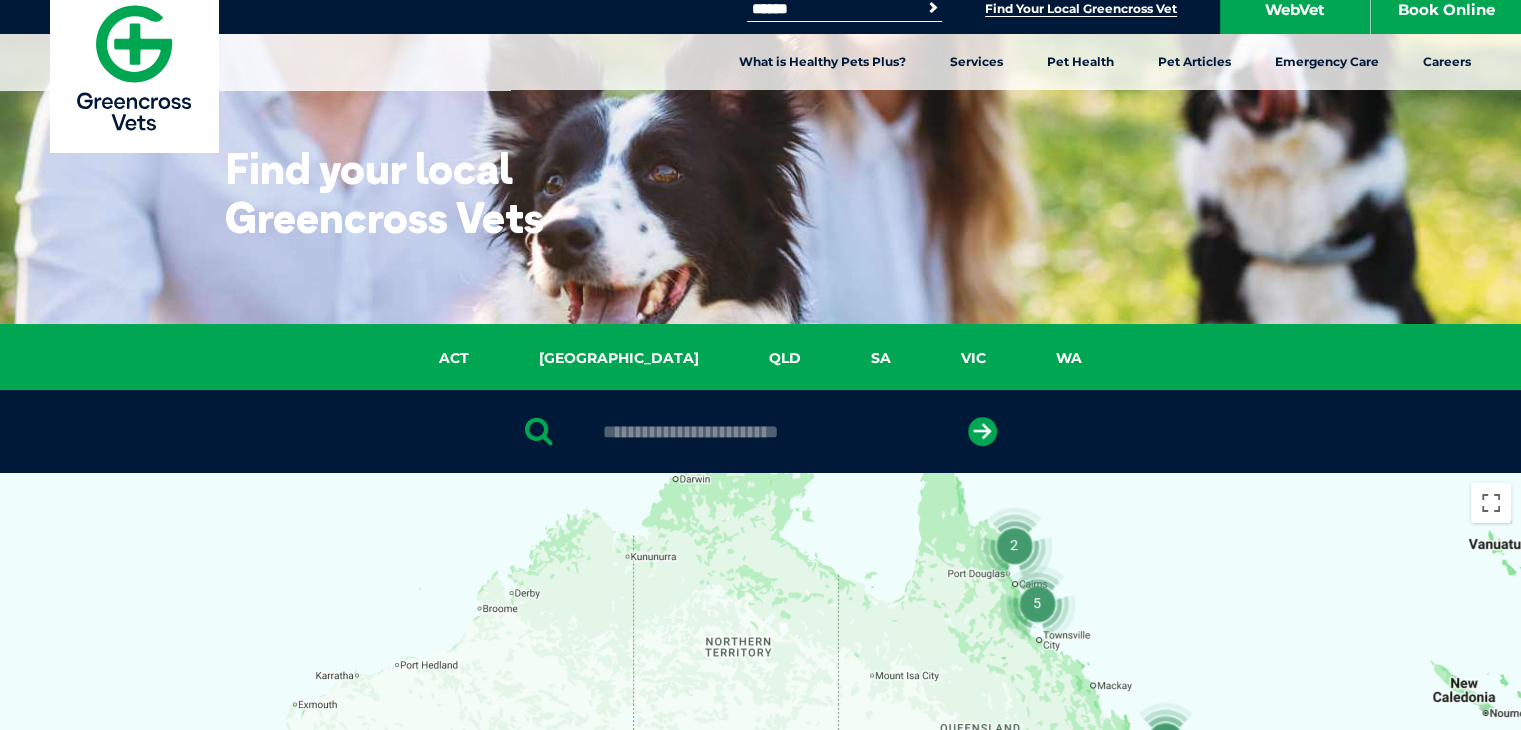 scroll, scrollTop: 300, scrollLeft: 0, axis: vertical 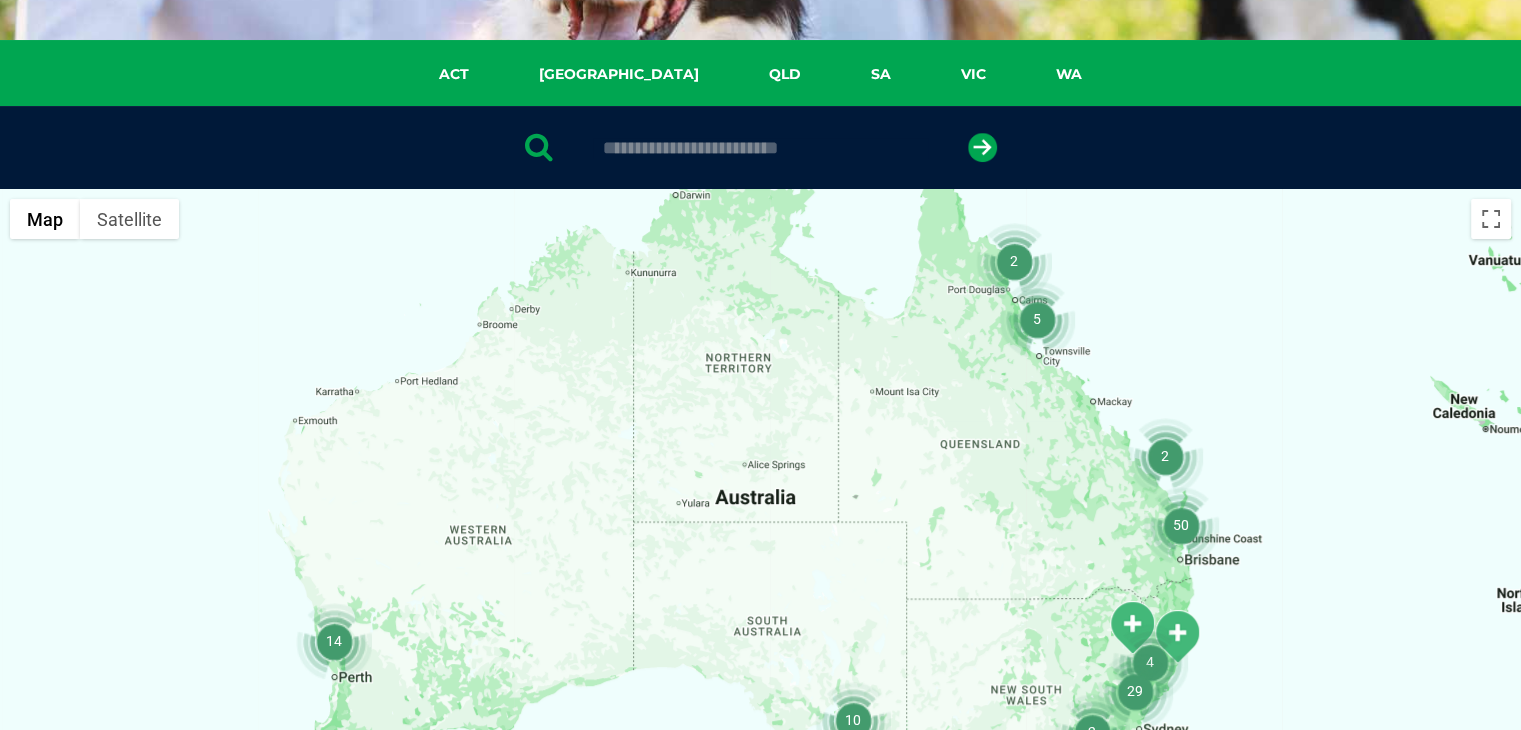 click at bounding box center (760, 148) 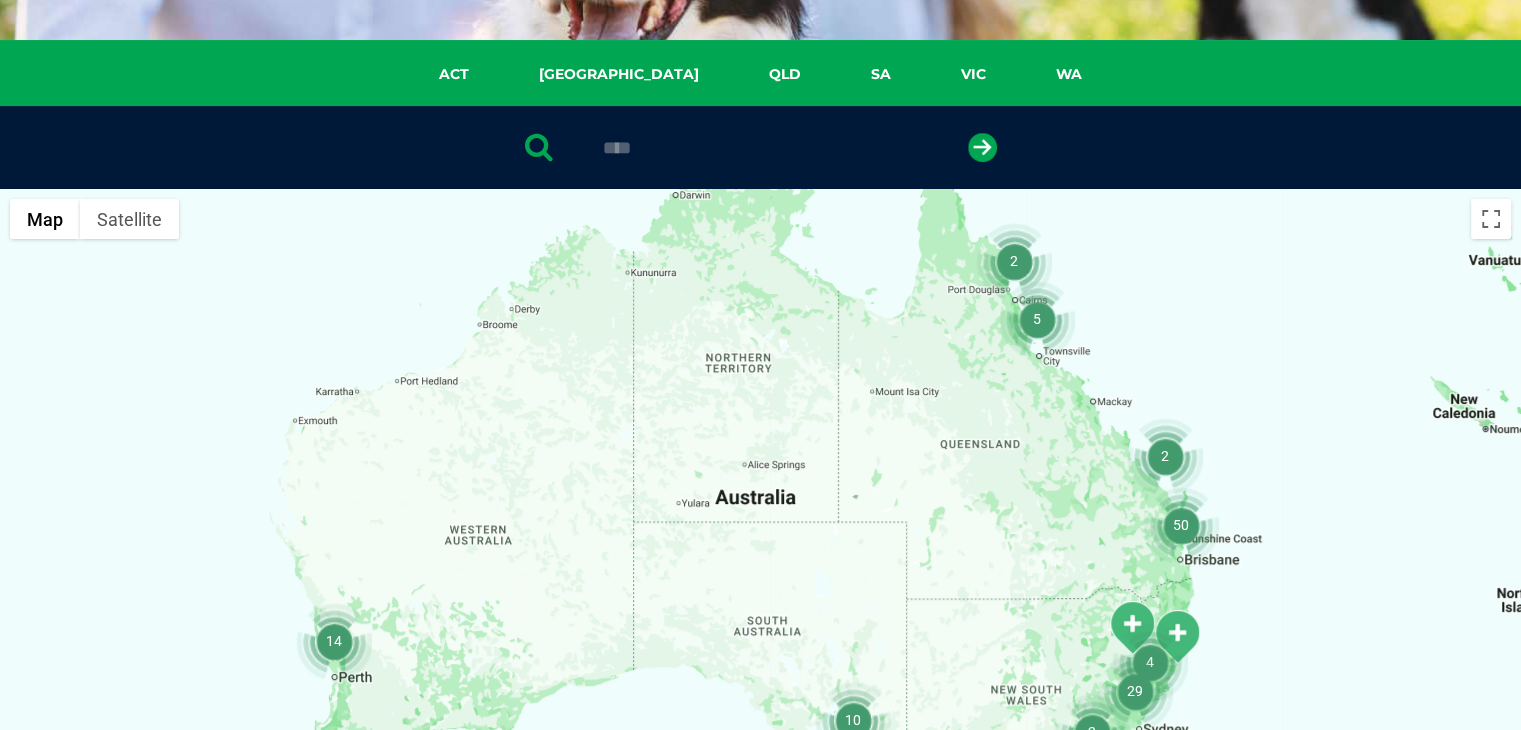 type on "****" 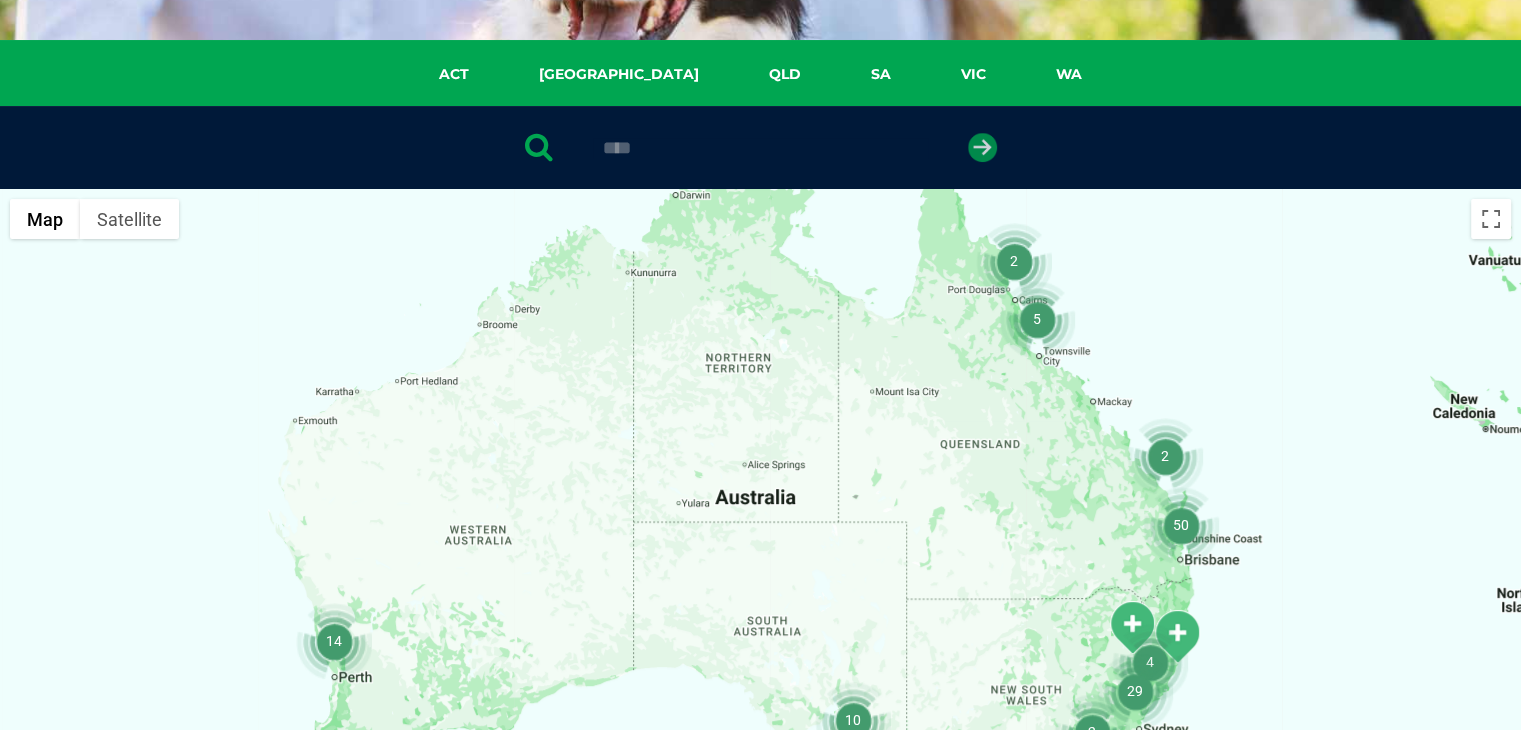 drag, startPoint x: 966, startPoint y: 143, endPoint x: 978, endPoint y: 143, distance: 12 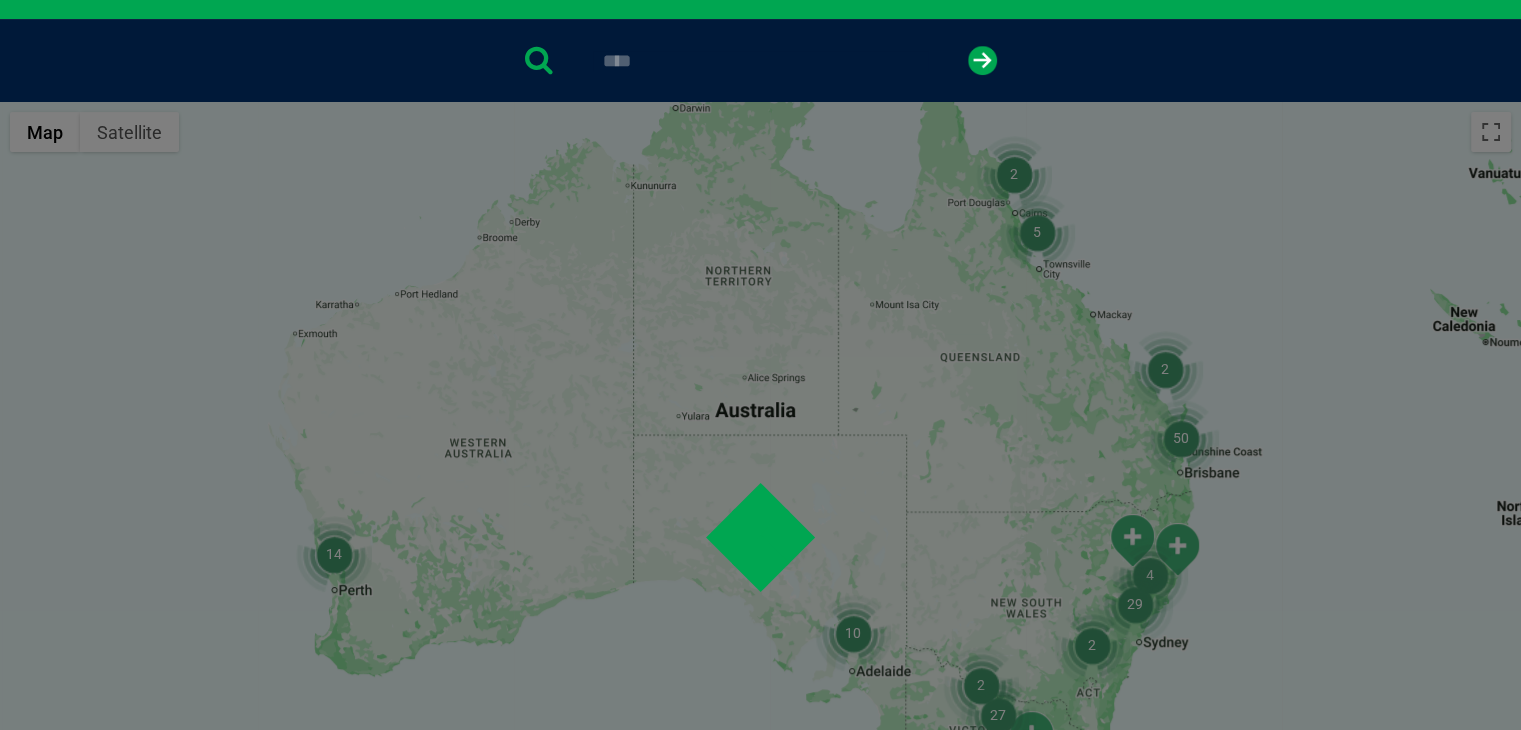 scroll, scrollTop: 388, scrollLeft: 0, axis: vertical 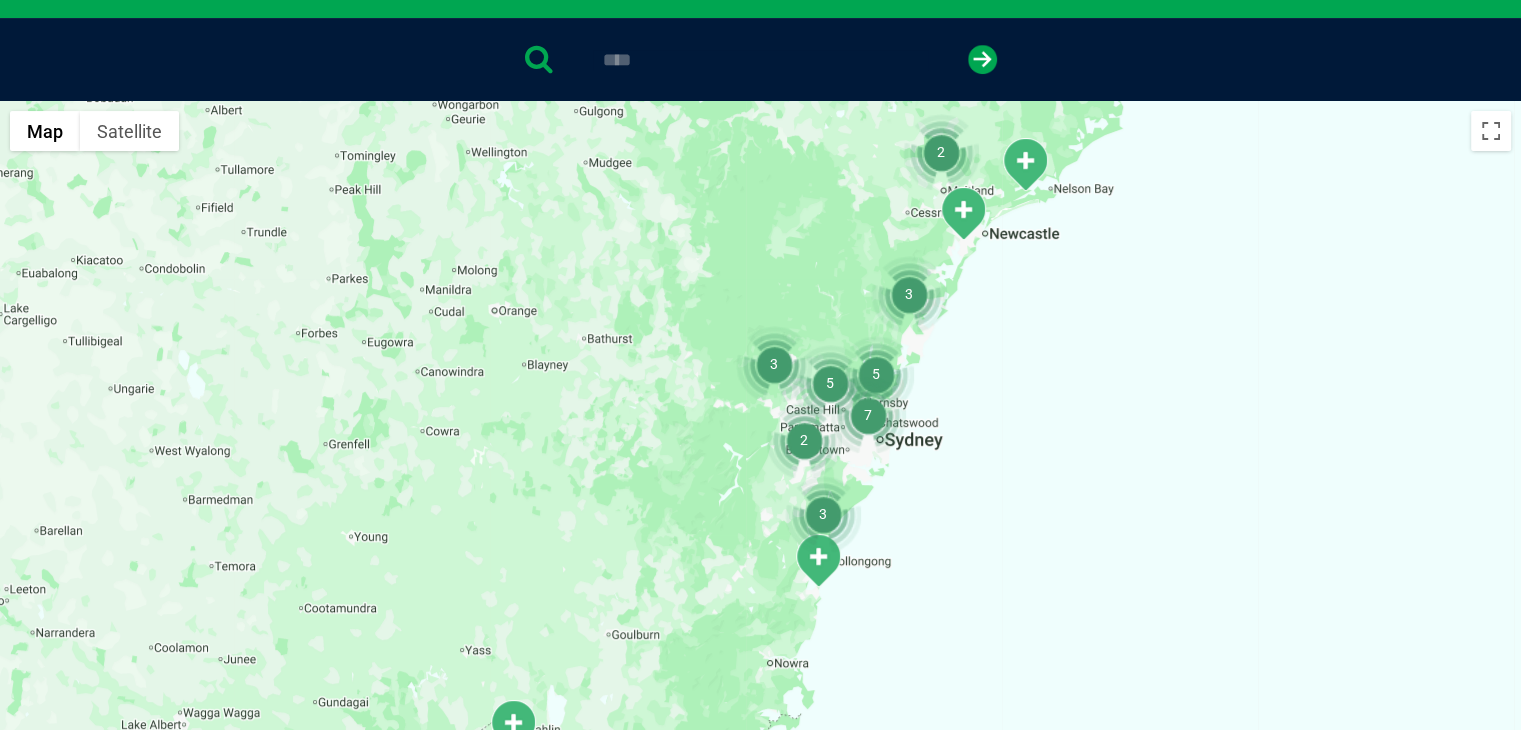 click at bounding box center (823, 514) 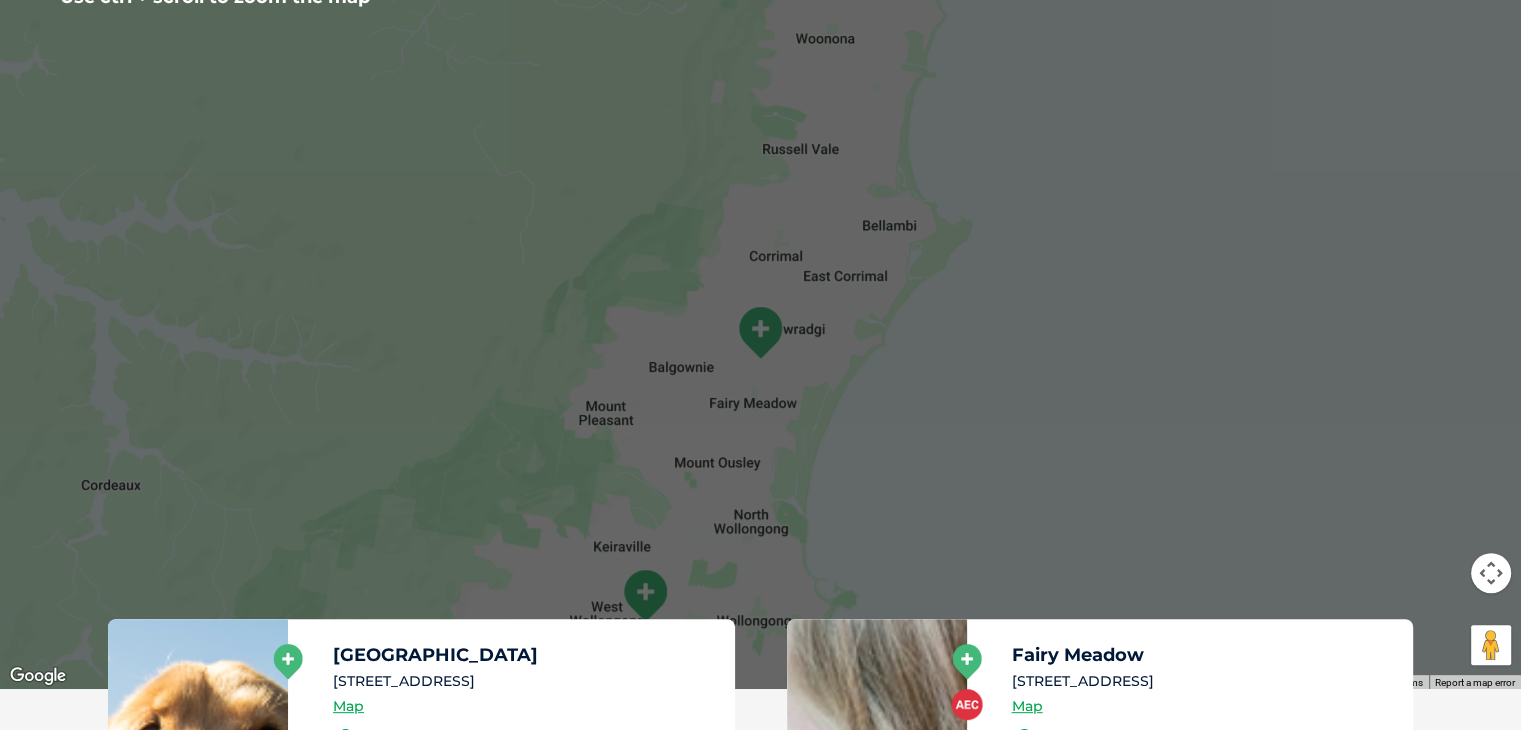 scroll, scrollTop: 588, scrollLeft: 0, axis: vertical 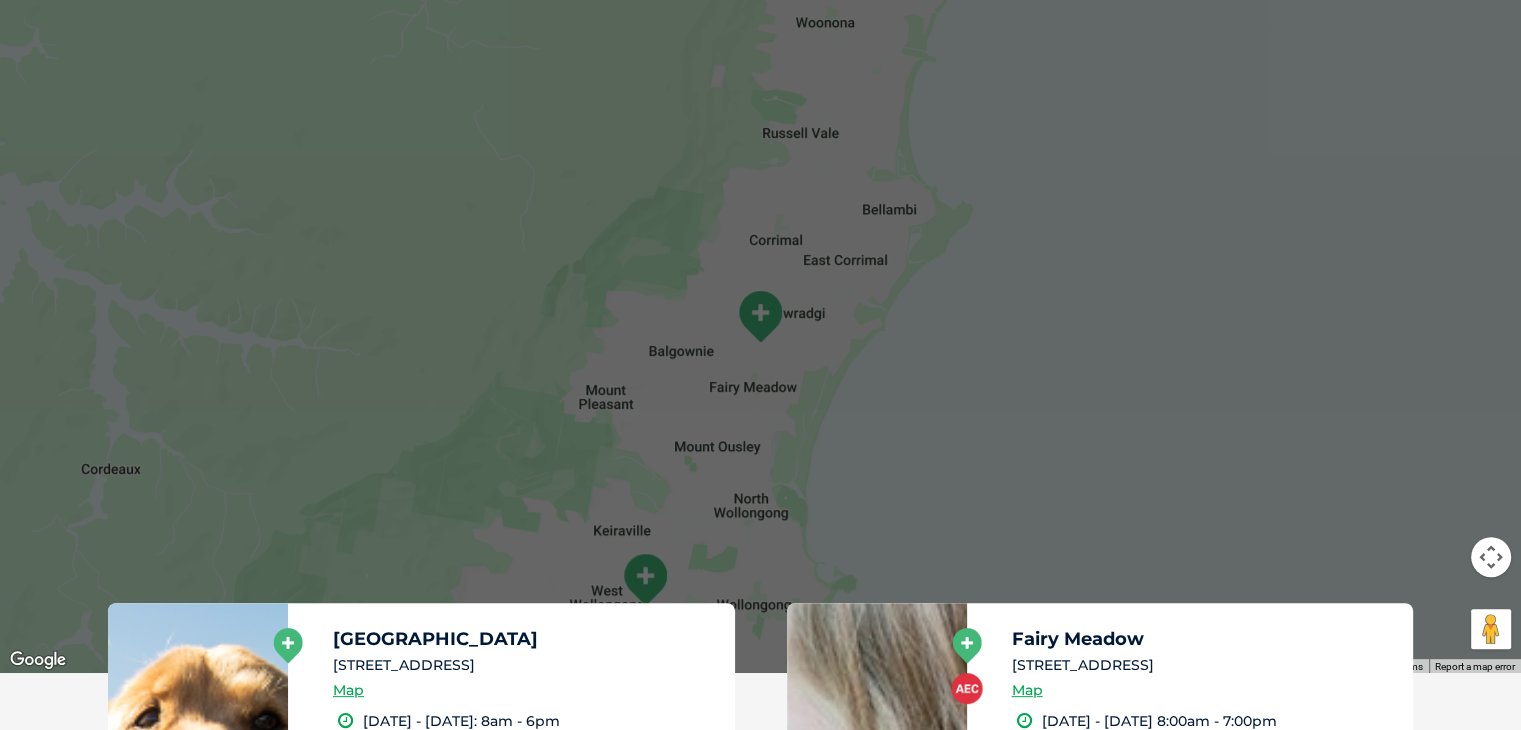 click at bounding box center [645, 579] 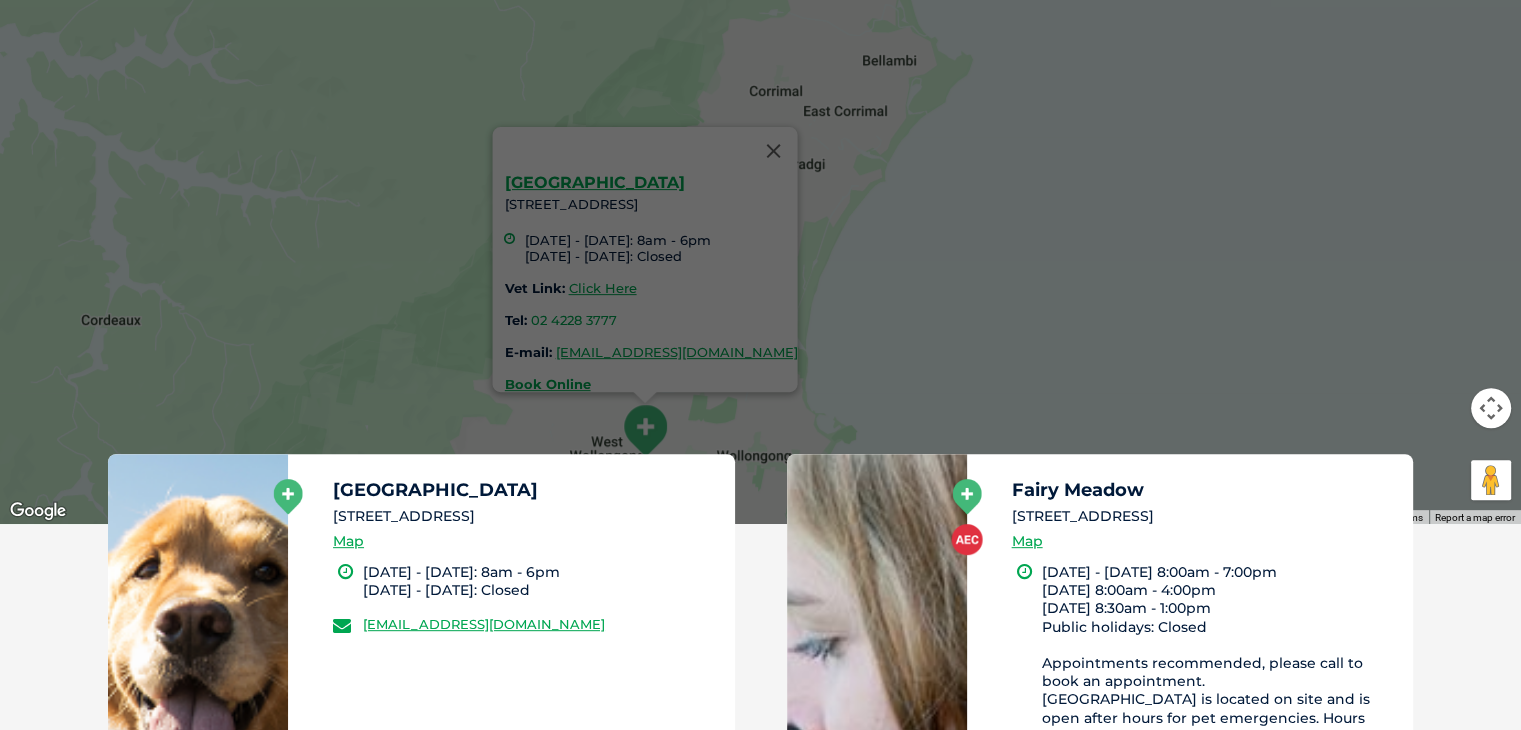 scroll, scrollTop: 888, scrollLeft: 0, axis: vertical 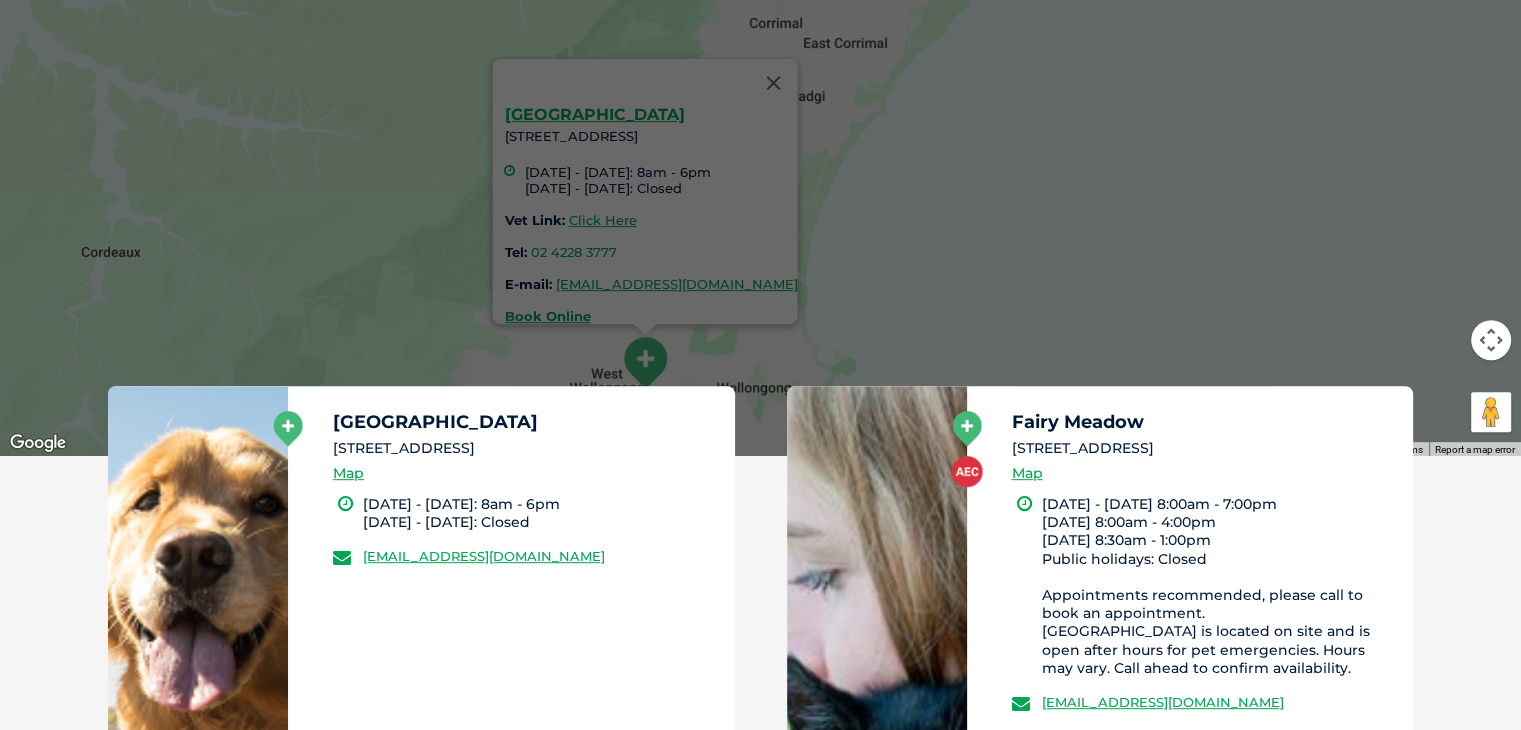 click on "Crown Street 424 Crown Street, West Wollongong
Monday - Friday: 8am - 6pm
Saturday - Sunday: Closed
Vet Link:   Click Here Tel:
02 4228 3777														 E-mail:   greencross.crownstreet@greencrossvet.com.au Book Online" at bounding box center (760, 70) 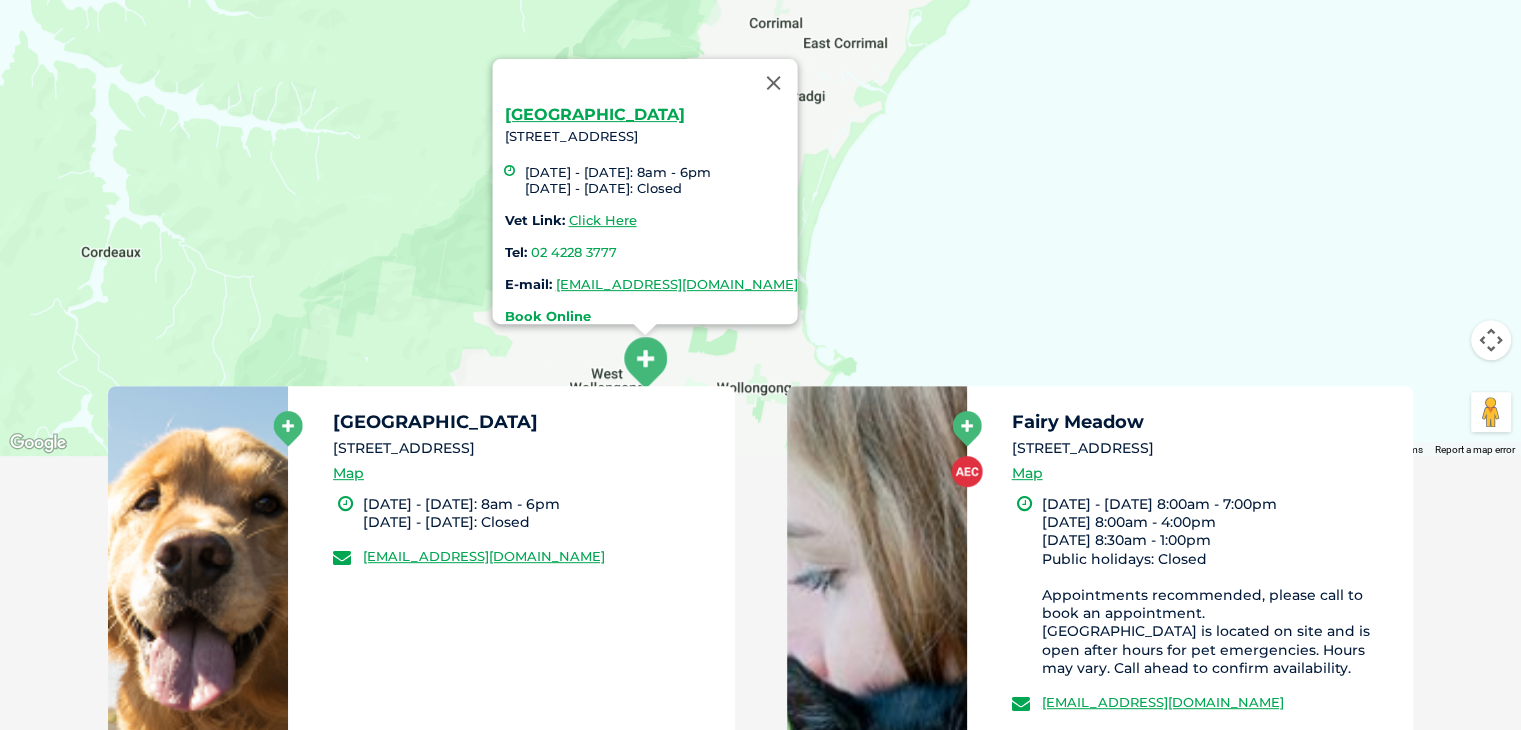 click on "Book Online" at bounding box center [547, 316] 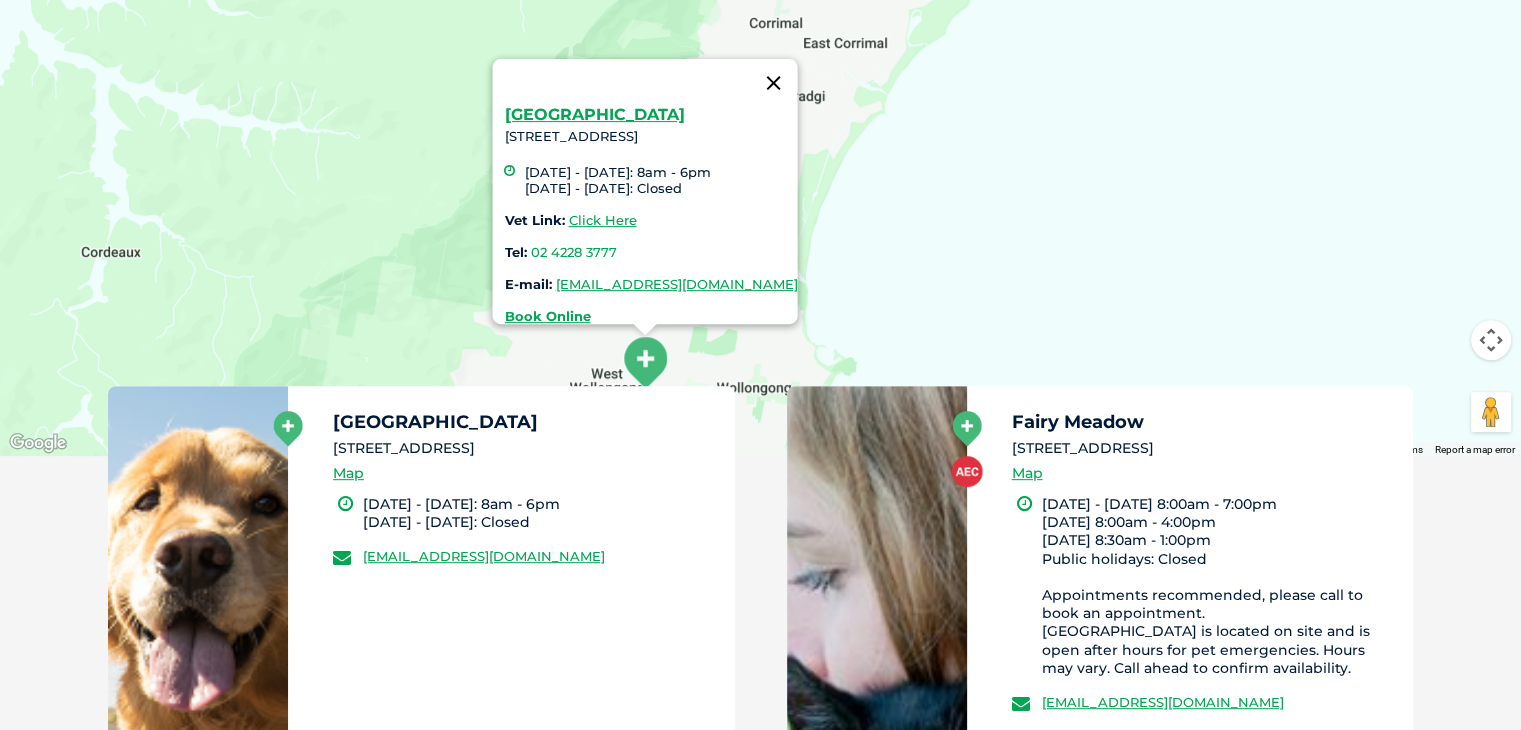 click at bounding box center [773, 83] 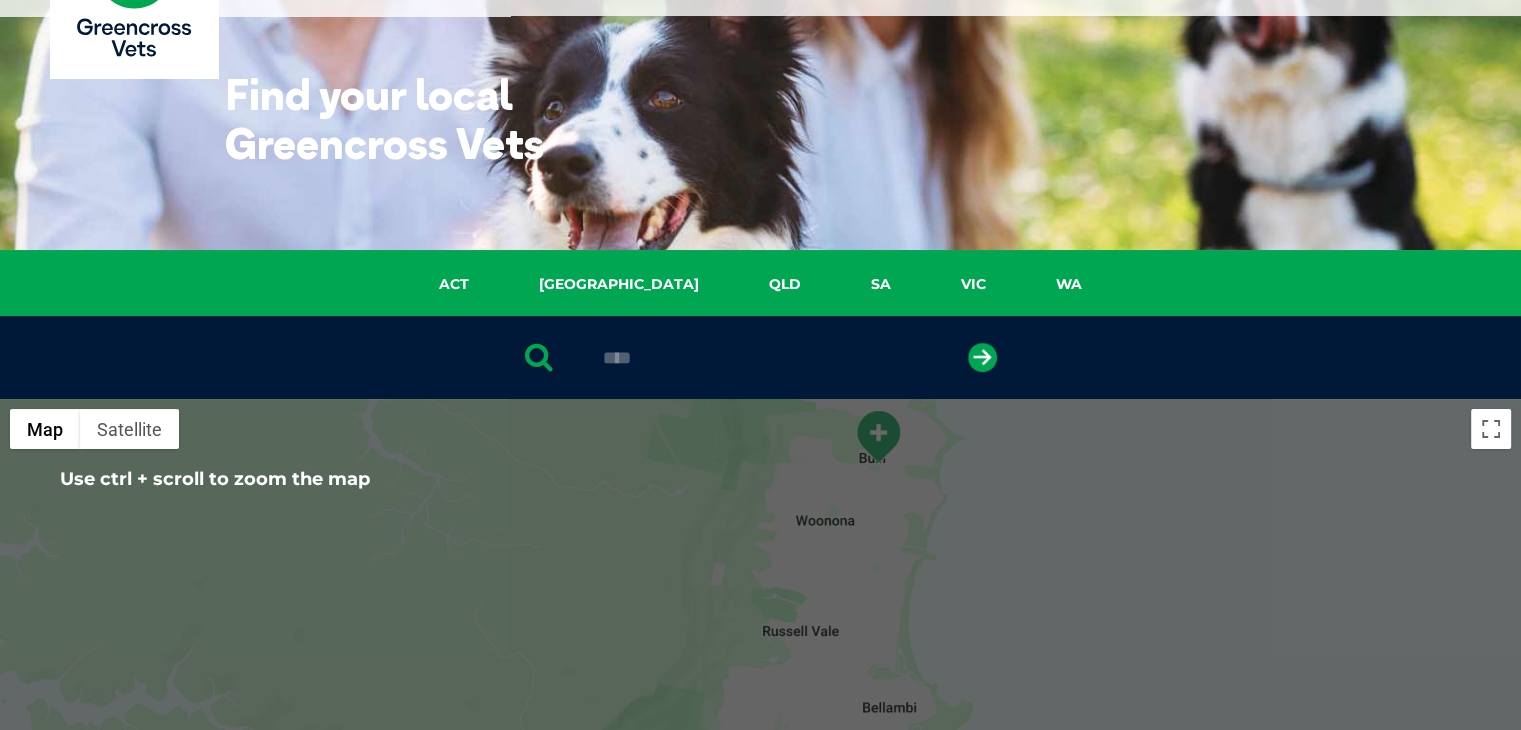 scroll, scrollTop: 0, scrollLeft: 0, axis: both 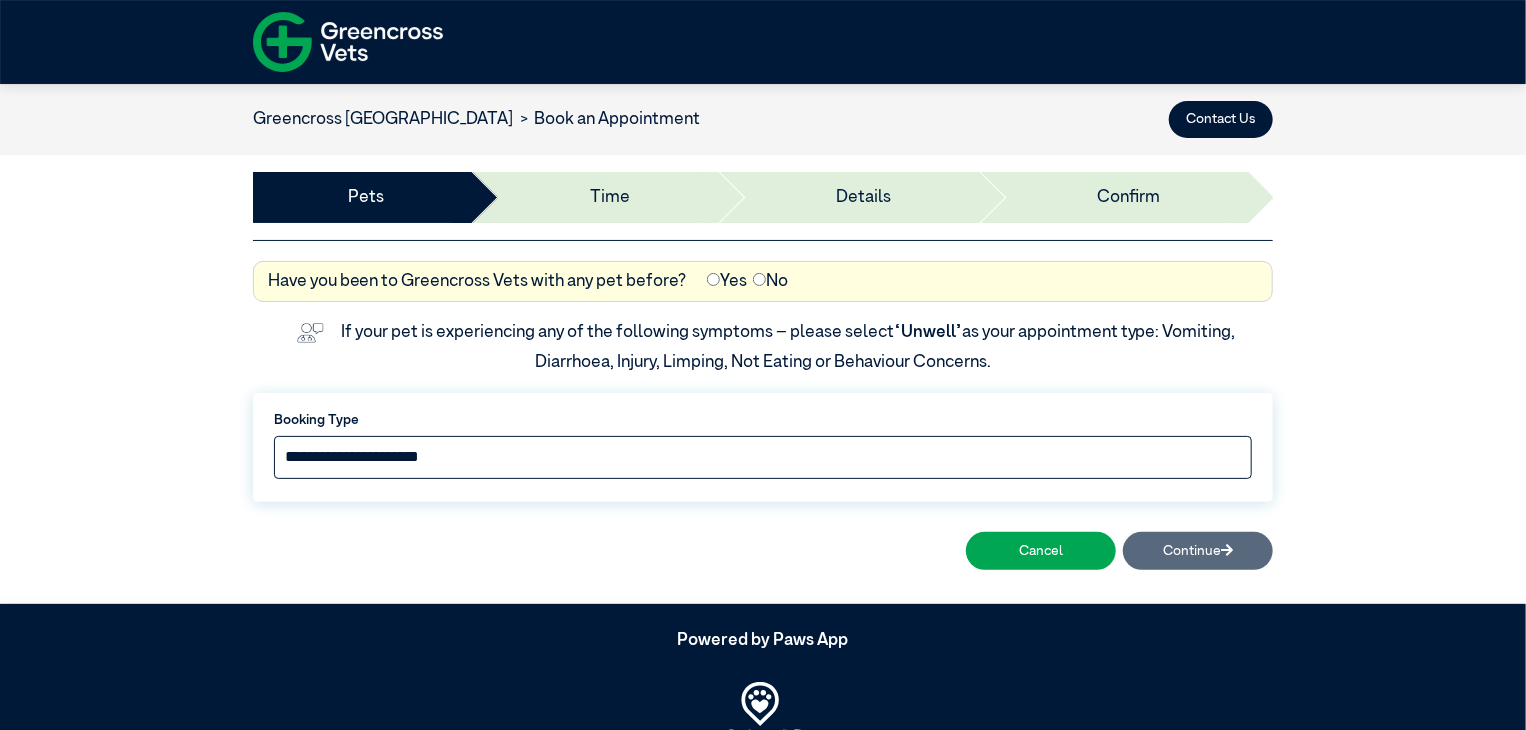 click on "**********" at bounding box center (763, 457) 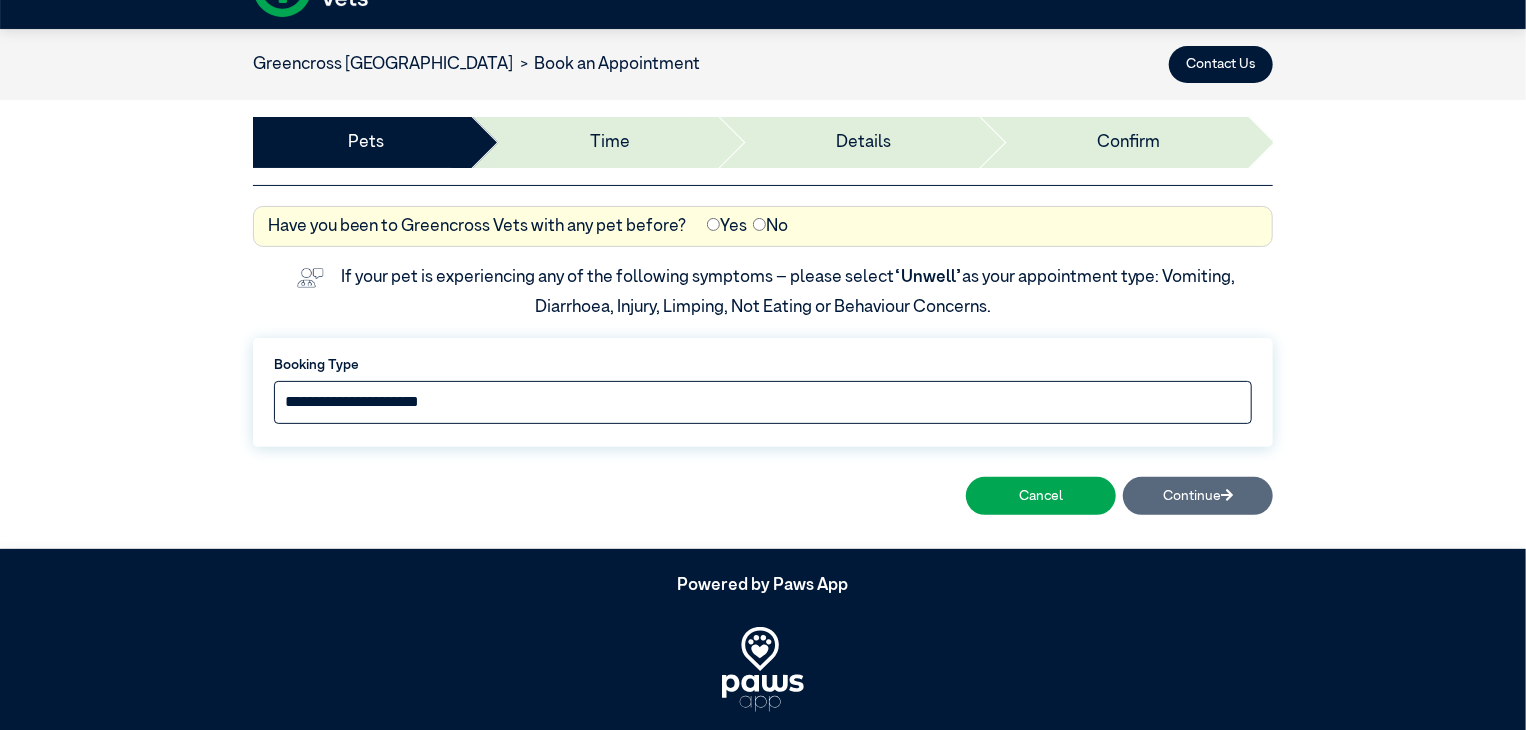 scroll, scrollTop: 101, scrollLeft: 0, axis: vertical 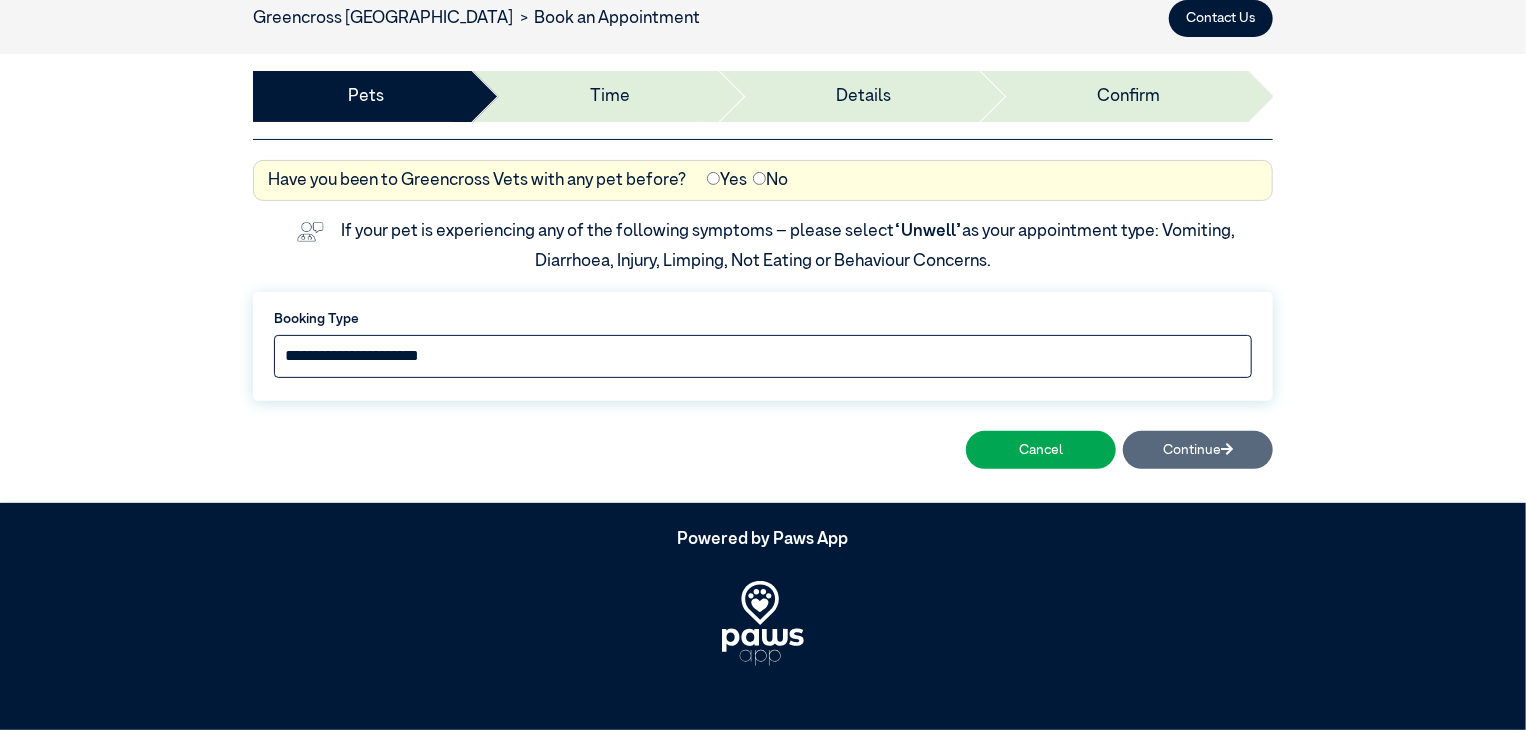 click on "**********" at bounding box center [763, 356] 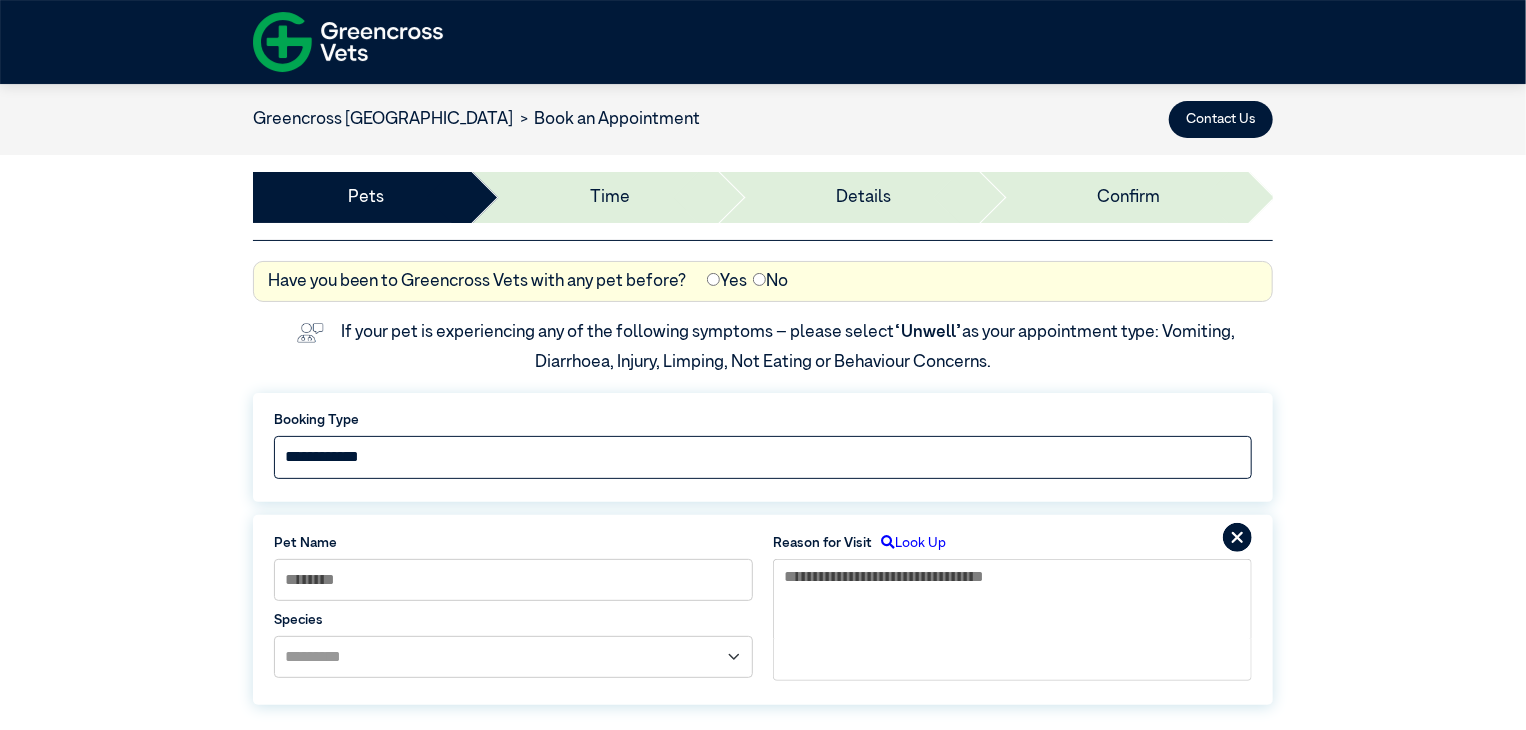scroll, scrollTop: 0, scrollLeft: 0, axis: both 